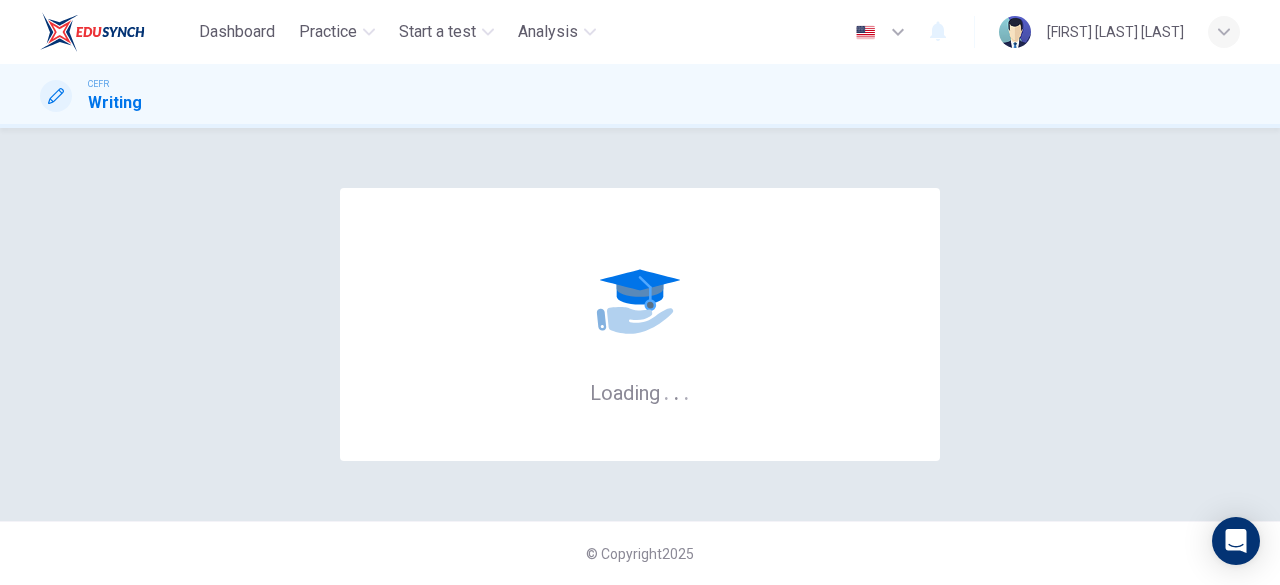scroll, scrollTop: 0, scrollLeft: 0, axis: both 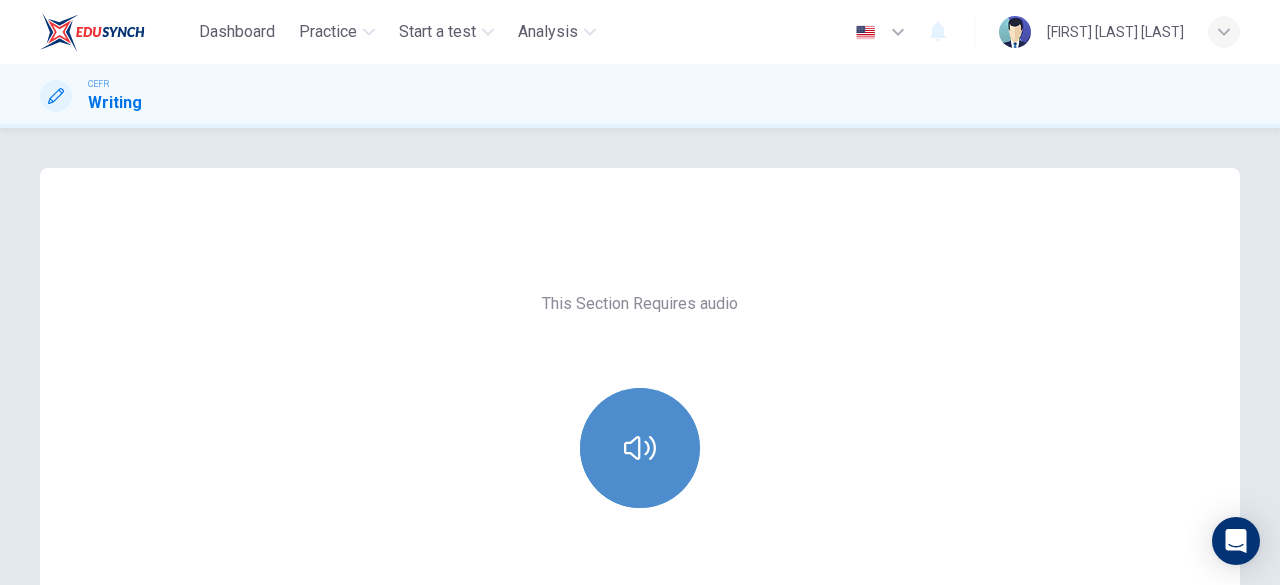 click at bounding box center (640, 448) 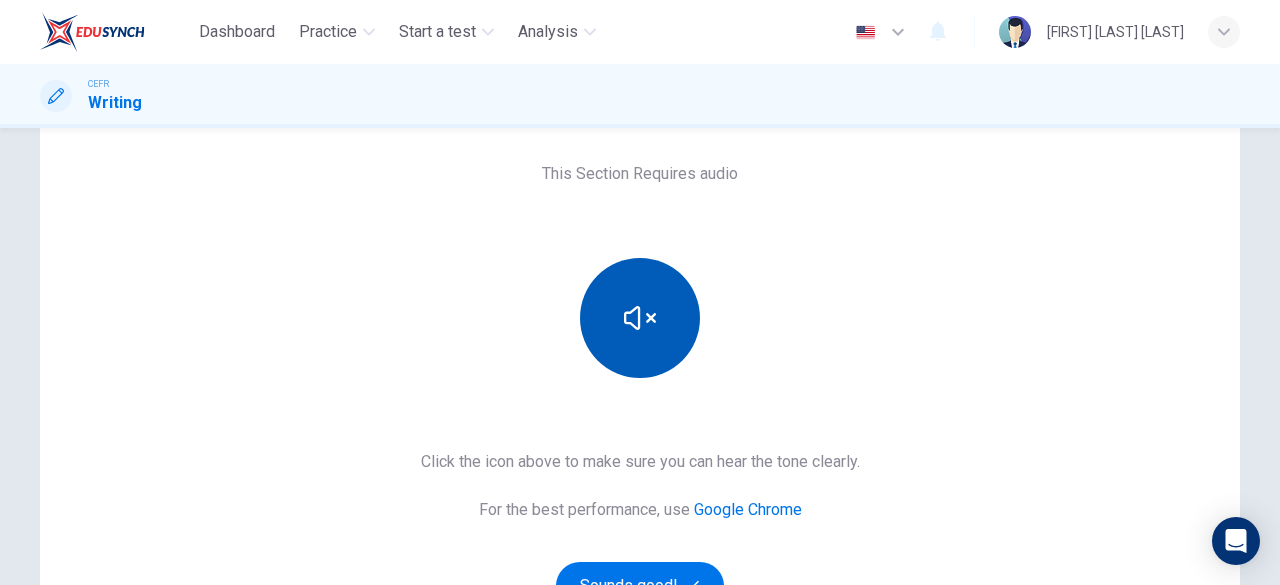 scroll, scrollTop: 189, scrollLeft: 0, axis: vertical 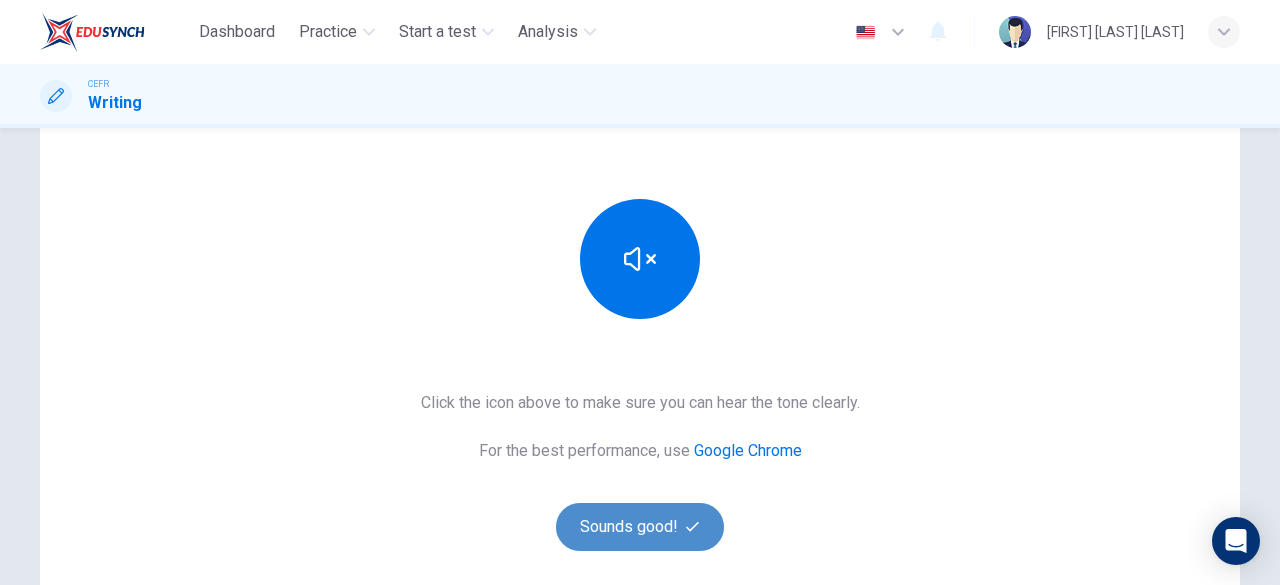 click on "Sounds good!" at bounding box center [640, 527] 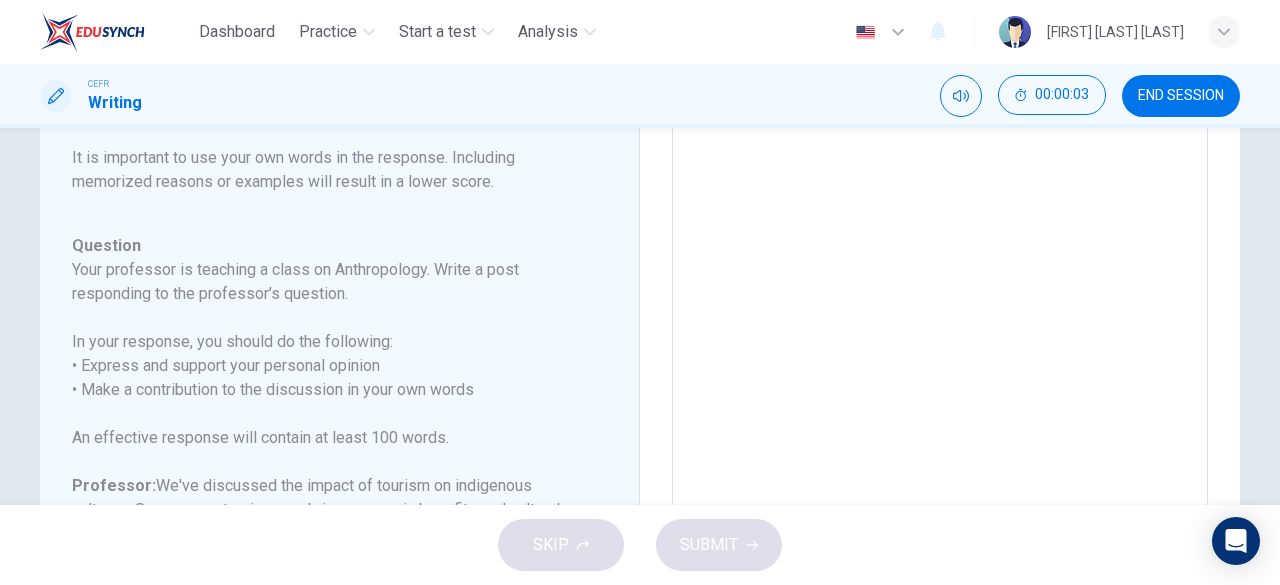 scroll, scrollTop: 246, scrollLeft: 0, axis: vertical 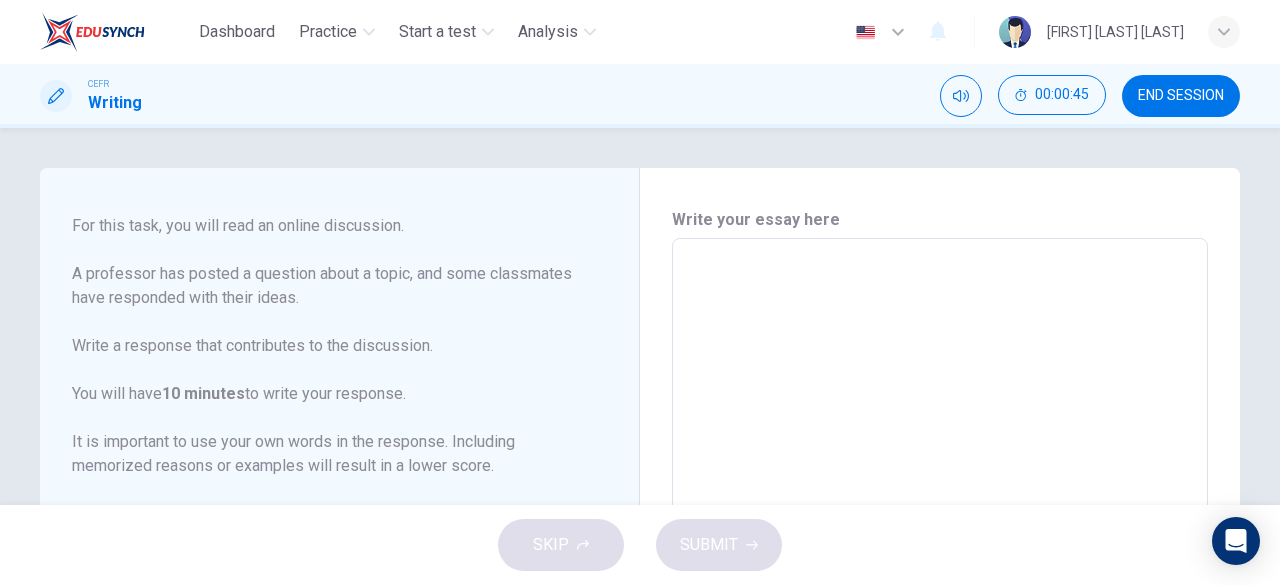 click at bounding box center [940, 572] 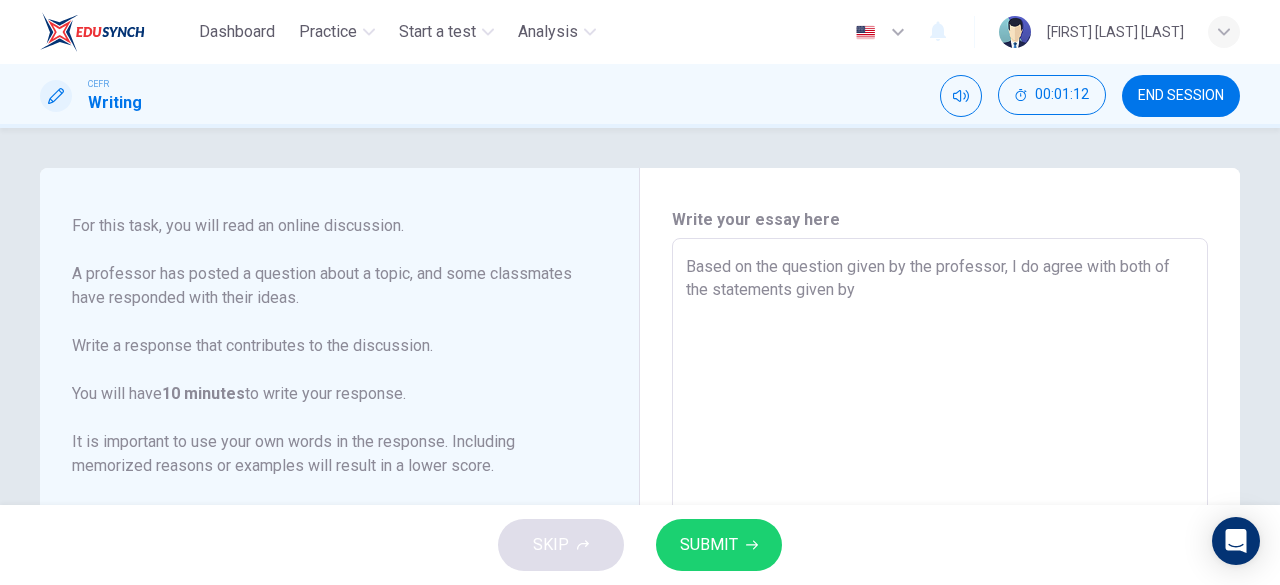 scroll, scrollTop: 246, scrollLeft: 0, axis: vertical 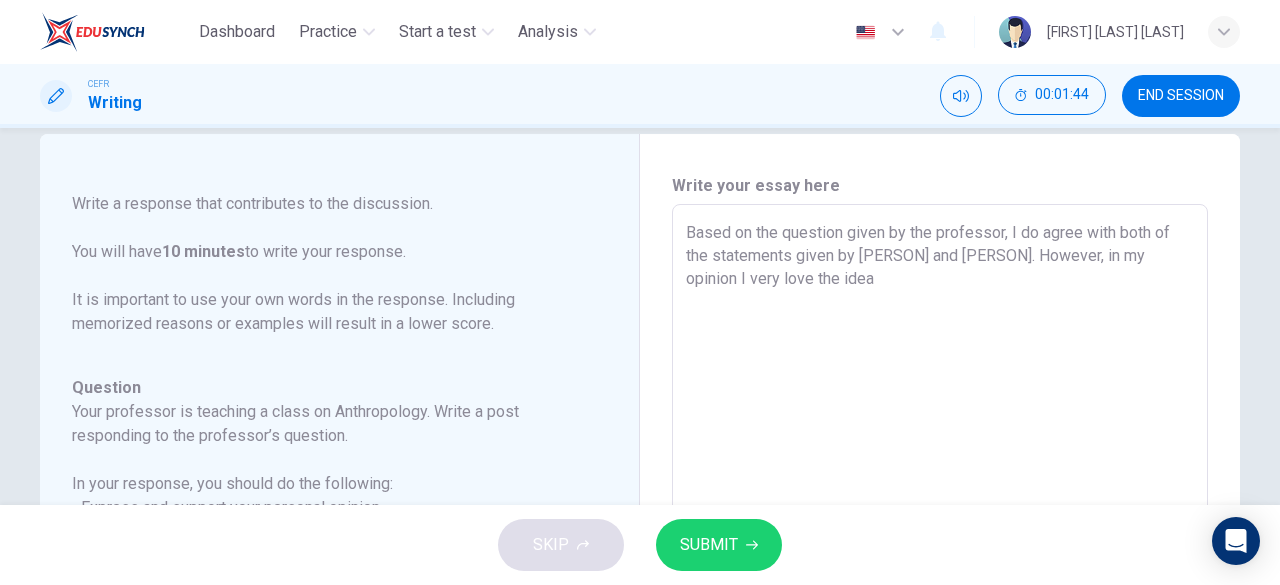click on "Based on the question given by the professor, I do agree with both of the statements given by [PERSON] and [PERSON]. However, in my opinion I very love the idea" at bounding box center (940, 538) 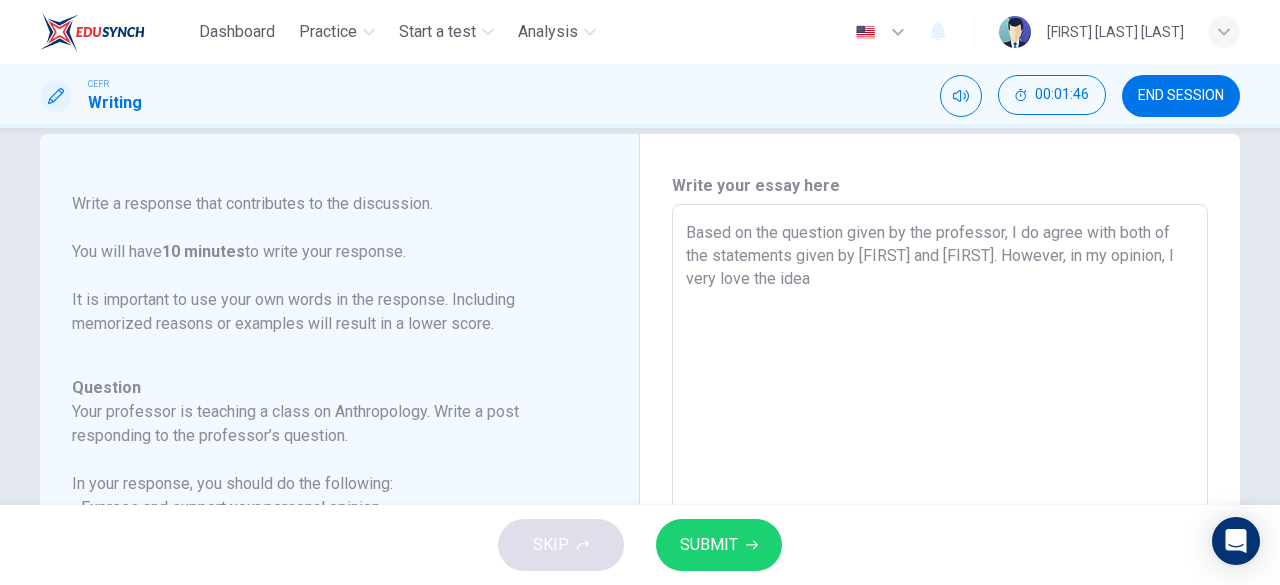 click on "Based on the question given by the professor, I do agree with both of the statements given by [FIRST] and [FIRST]. However, in my opinion, I very love the idea" at bounding box center [940, 538] 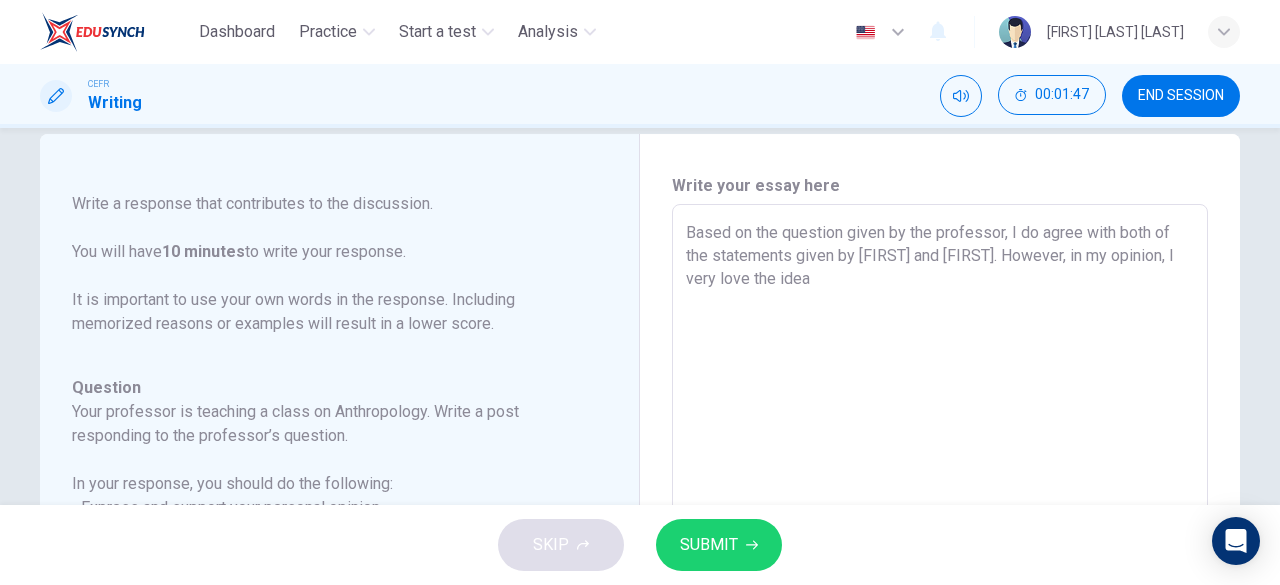 click on "Based on the question given by the professor, I do agree with both of the statements given by [FIRST] and [FIRST]. However, in my opinion, I very love the idea" at bounding box center (940, 538) 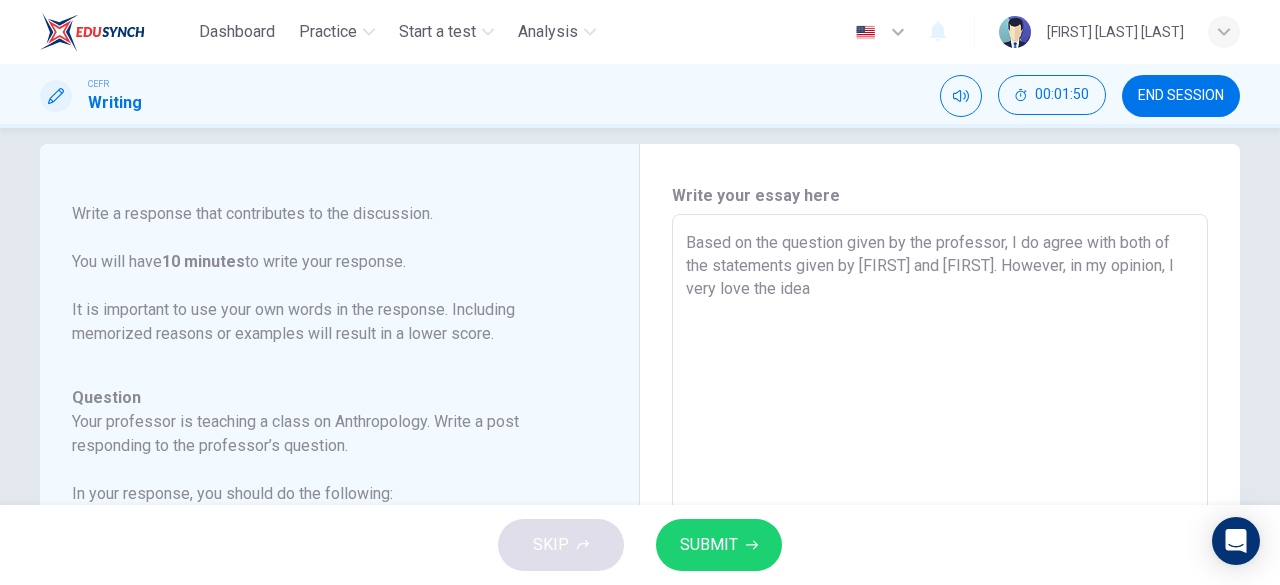 scroll, scrollTop: 0, scrollLeft: 0, axis: both 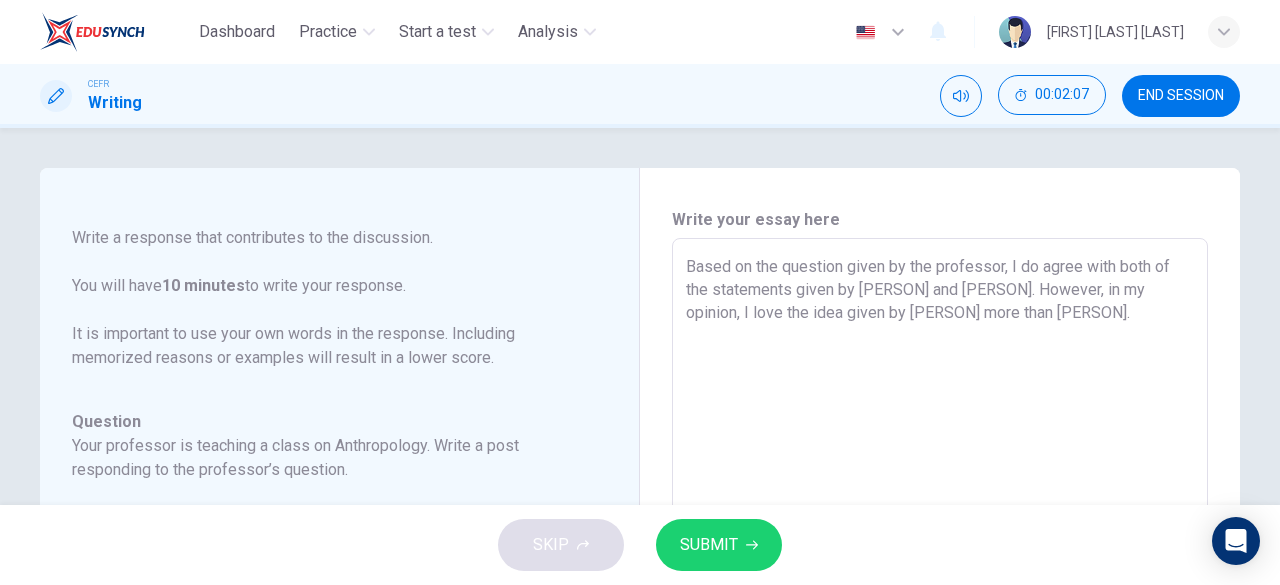 click on "Based on the question given by the professor, I do agree with both of the statements given by [PERSON] and [PERSON]. However, in my opinion, I love the idea given by [PERSON] more than [PERSON]." at bounding box center (940, 572) 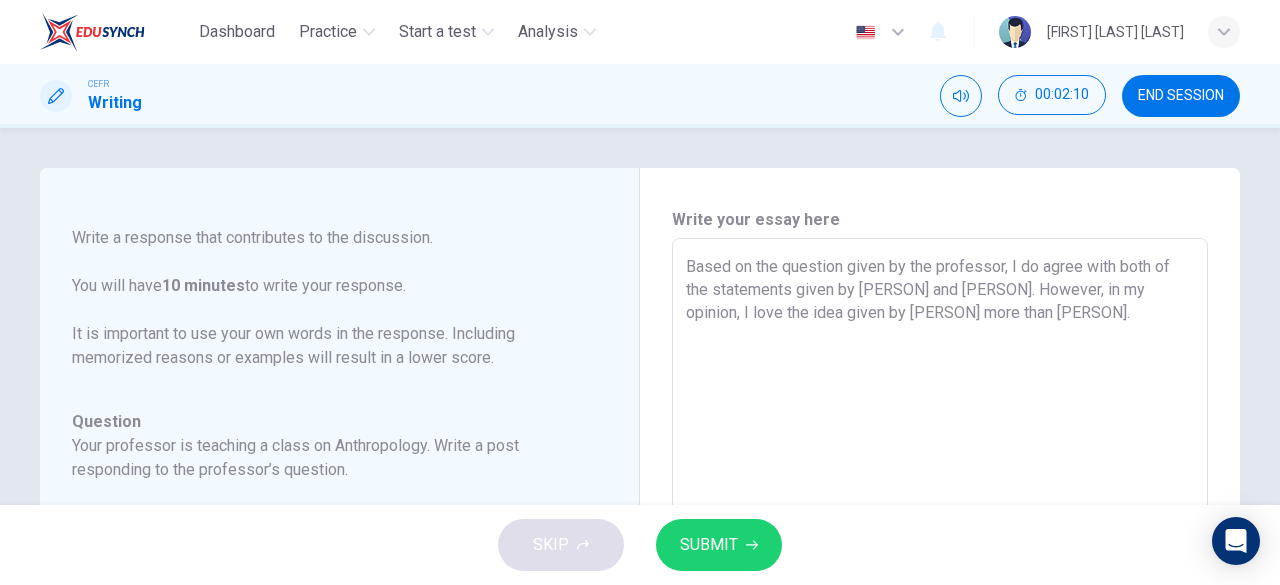 click on "Based on the question given by the professor, I do agree with both of the statements given by [PERSON] and [PERSON]. However, in my opinion, I love the idea given by [PERSON] more than [PERSON]." at bounding box center (940, 572) 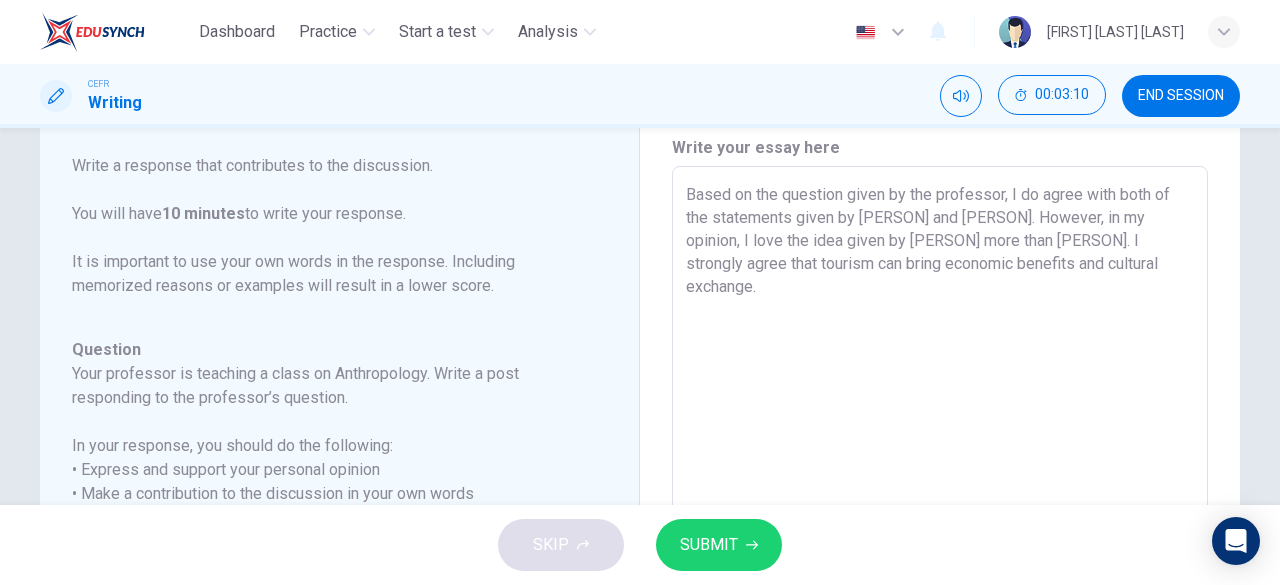 scroll, scrollTop: 512, scrollLeft: 0, axis: vertical 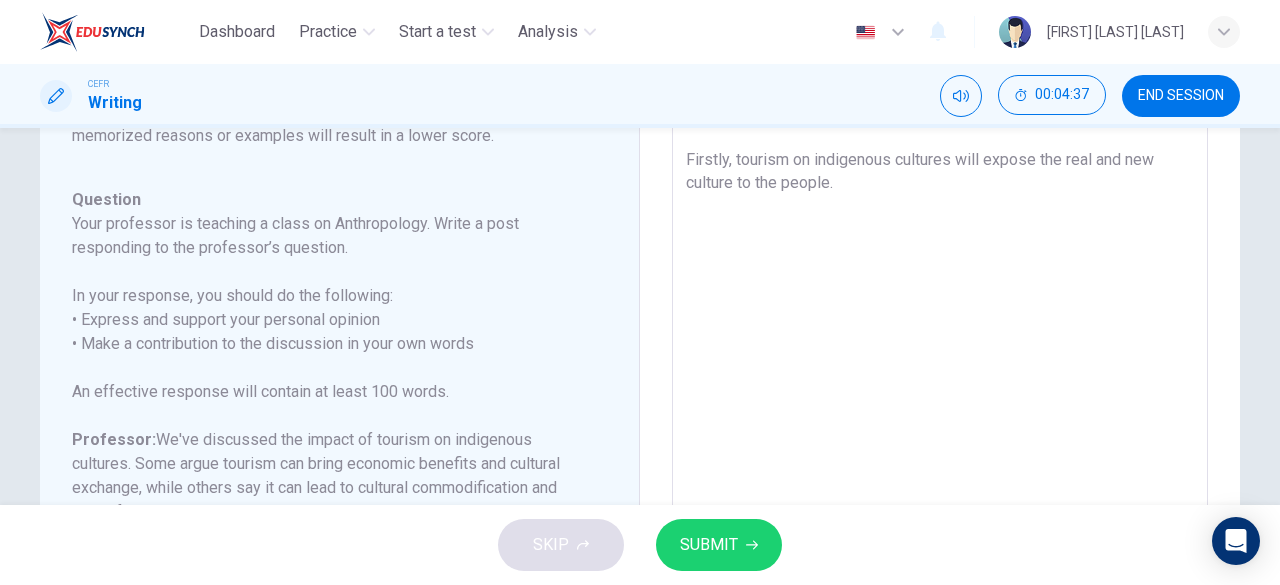 click on "Based on the question given by the professor, I do agree with both of the statements given by [FIRST] and [FIRST]. However, in my opinion, I love the idea given by [FIRST] more than [FIRST]. I strongly agree that tourism can bring economic benefits and cultural exchange.
Firstly, tourism on indigenous cultures will expose the real and new culture to the people." at bounding box center (940, 350) 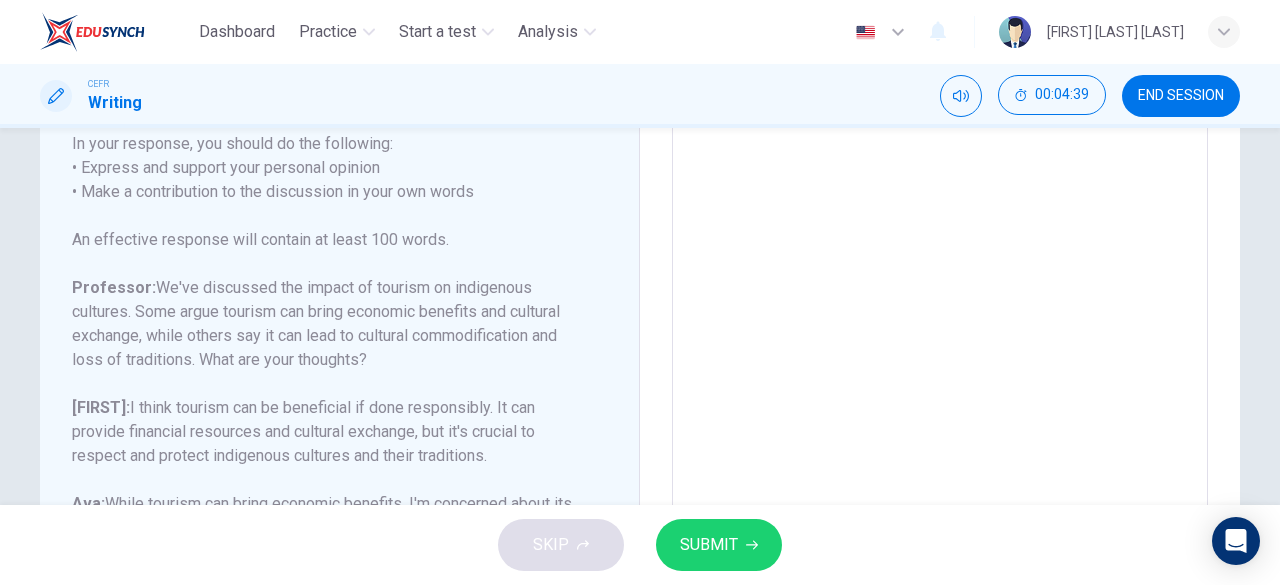 scroll, scrollTop: 376, scrollLeft: 0, axis: vertical 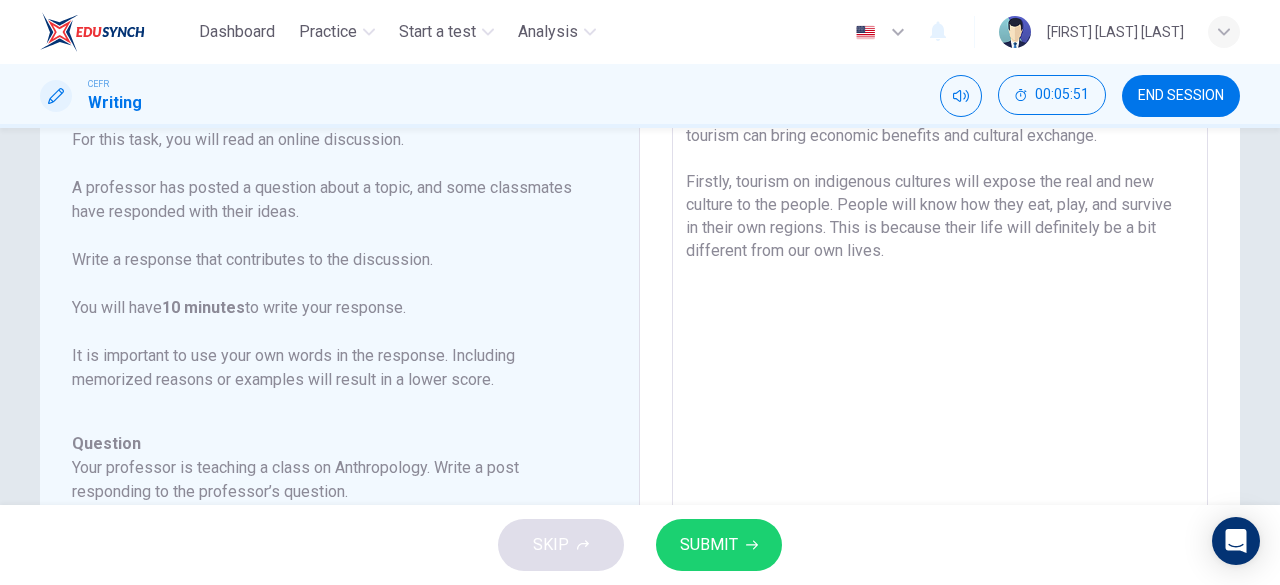 click on "Based on the question given by the professor, I do agree with both of the statements given by [FIRST] and [FIRST]. However, in my opinion, I love the idea given by [FIRST] more than [FIRST]. I strongly agree that tourism can bring economic benefits and cultural exchange.
Firstly, tourism on indigenous cultures will expose the real and new culture to the people. People will know how they eat, play, and survive in their own regions. This is because their life will definitely be a bit different from our own lives." at bounding box center (940, 372) 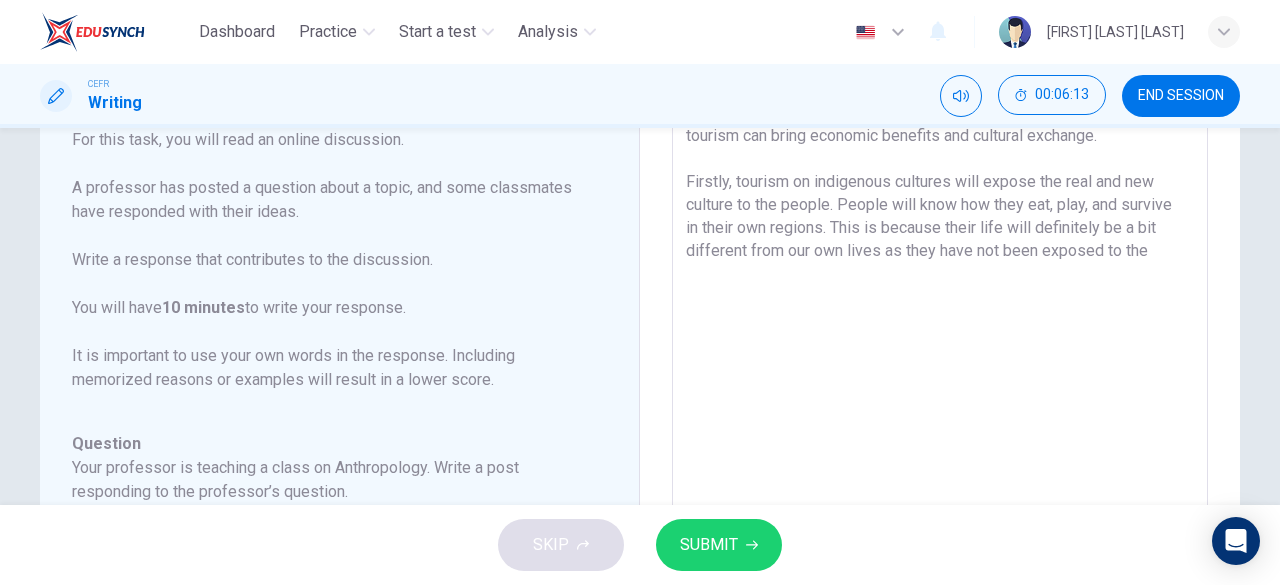 click on "Based on the question given by the professor, I do agree with both of the statements given by [FIRST] and [FIRST]. However, in my opinion, I love the idea given by [FIRST] more than [FIRST]. I strongly agree that tourism can bring economic benefits and cultural exchange.
Firstly, tourism on indigenous cultures will expose the real and new culture to the people. People will know how they eat, play, and survive in their own regions. This is because their life will definitely be a bit different from our own lives as they have not been exposed to the" at bounding box center [940, 372] 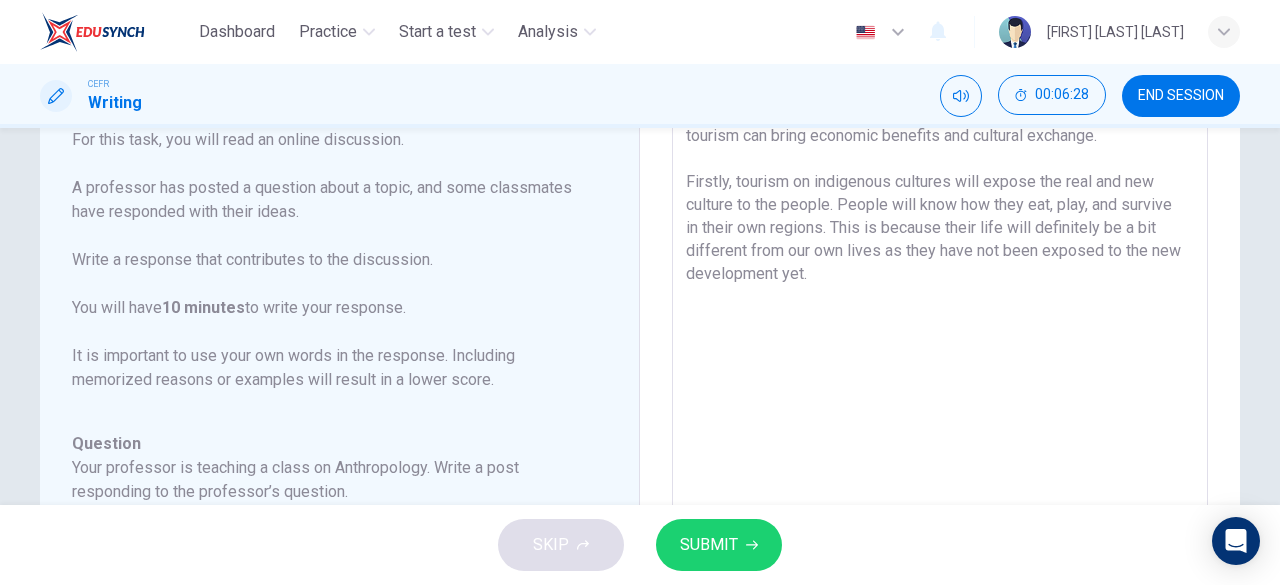 click on "Based on the question given by the professor, I do agree with both of the statements given by [FIRST] and [FIRST]. However, in my opinion, I love the idea given by [FIRST] more than [FIRST]. I strongly agree that tourism can bring economic benefits and cultural exchange.
Firstly, tourism on indigenous cultures will expose the real and new culture to the people. People will know how they eat, play, and survive in their own regions. This is because their life will definitely be a bit different from our own lives as they have not been exposed to the new development yet." at bounding box center (940, 372) 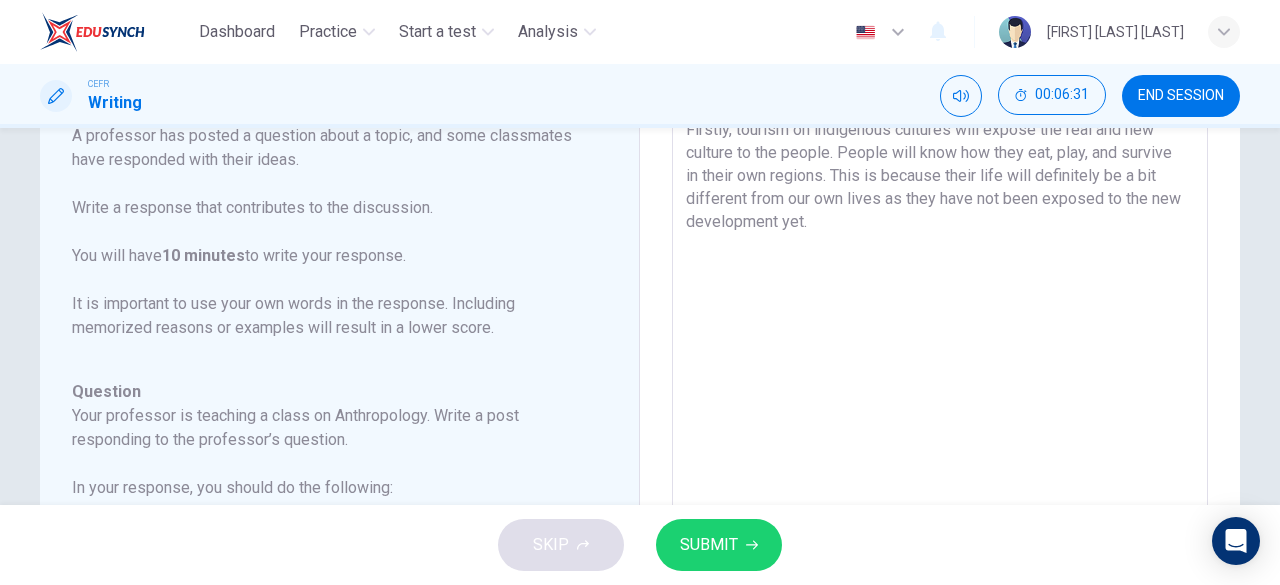 scroll, scrollTop: 146, scrollLeft: 0, axis: vertical 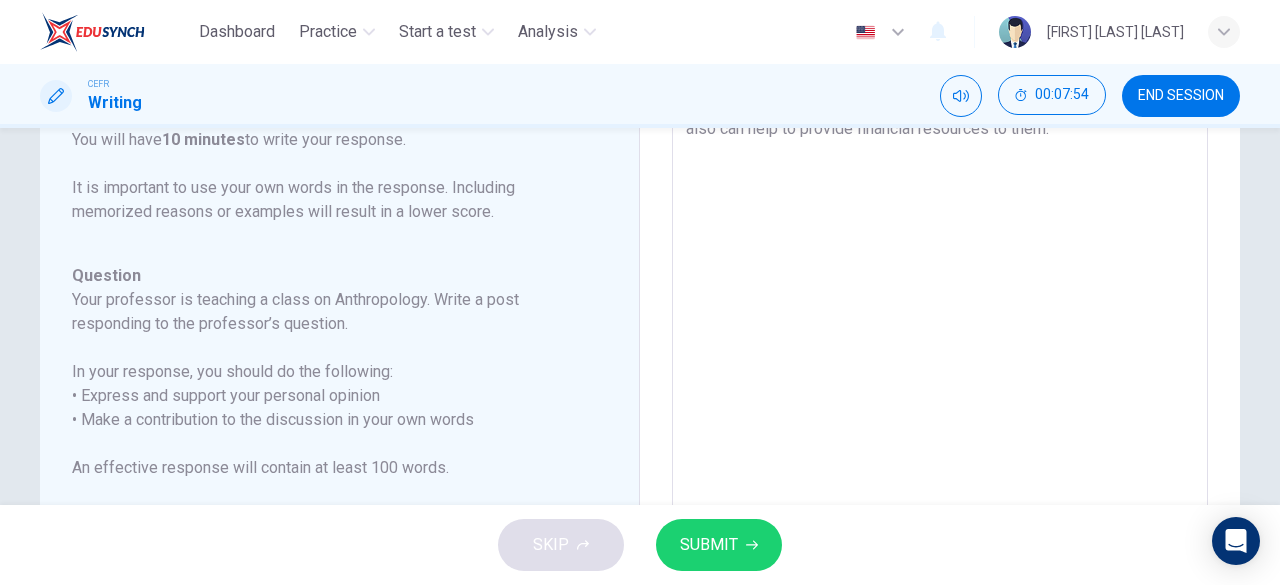 type on "Based on the question given by the professor, I do agree with both of the statements given by Benjamin and Ava. However, in my opinion, I love the idea given by Benjamin more than Ava. I strongly agree that tourism can bring economic benefits and cultural exchange.
Firstly, tourism on indigenous cultures will expose the real and new culture to the people. People will know how they eat, play, and survive in their own regions. This is because their life will definitely be a bit different from our own lives as they have not been exposed to the new development yet. This will encourage people to pay a visit to them and also can help to provide financial resources to them." 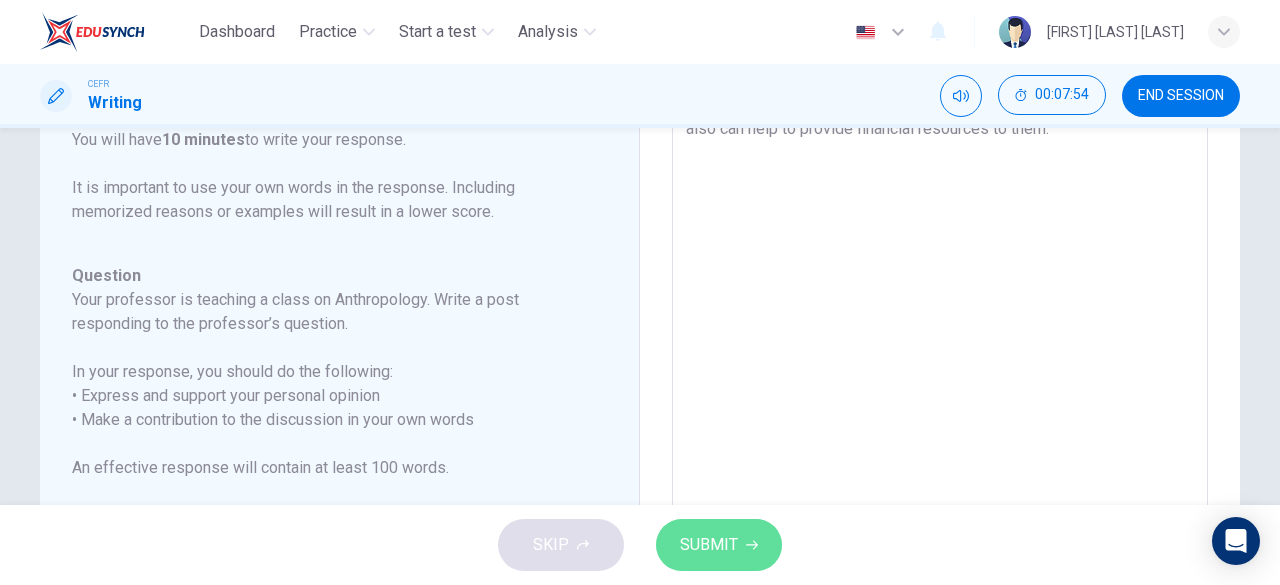 click on "SUBMIT" at bounding box center [709, 545] 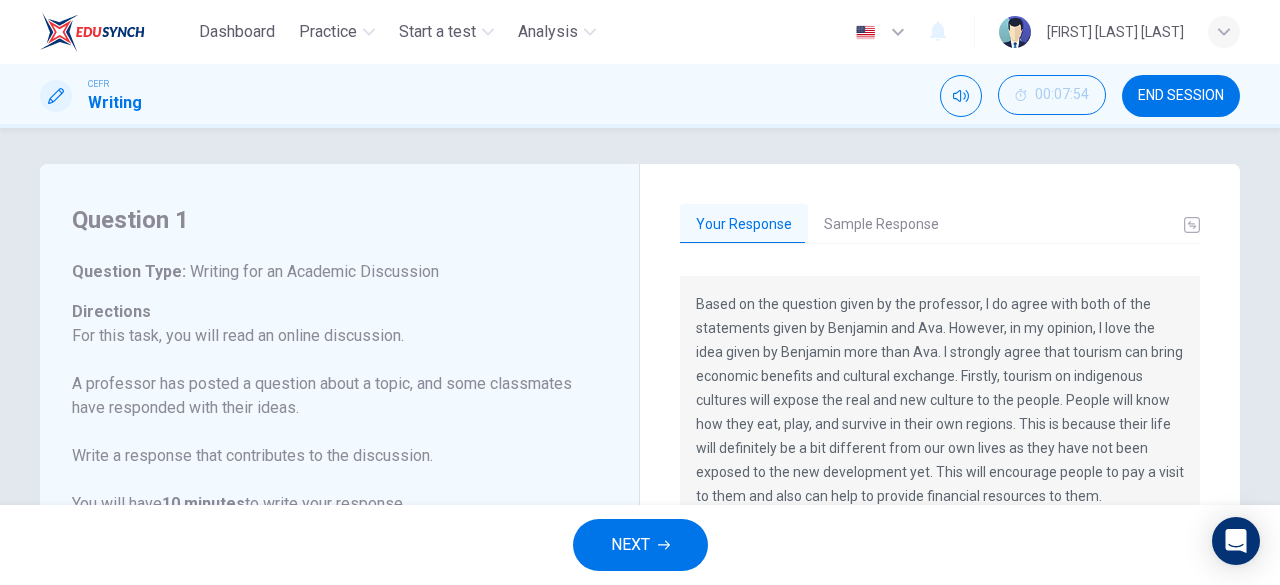 scroll, scrollTop: 0, scrollLeft: 0, axis: both 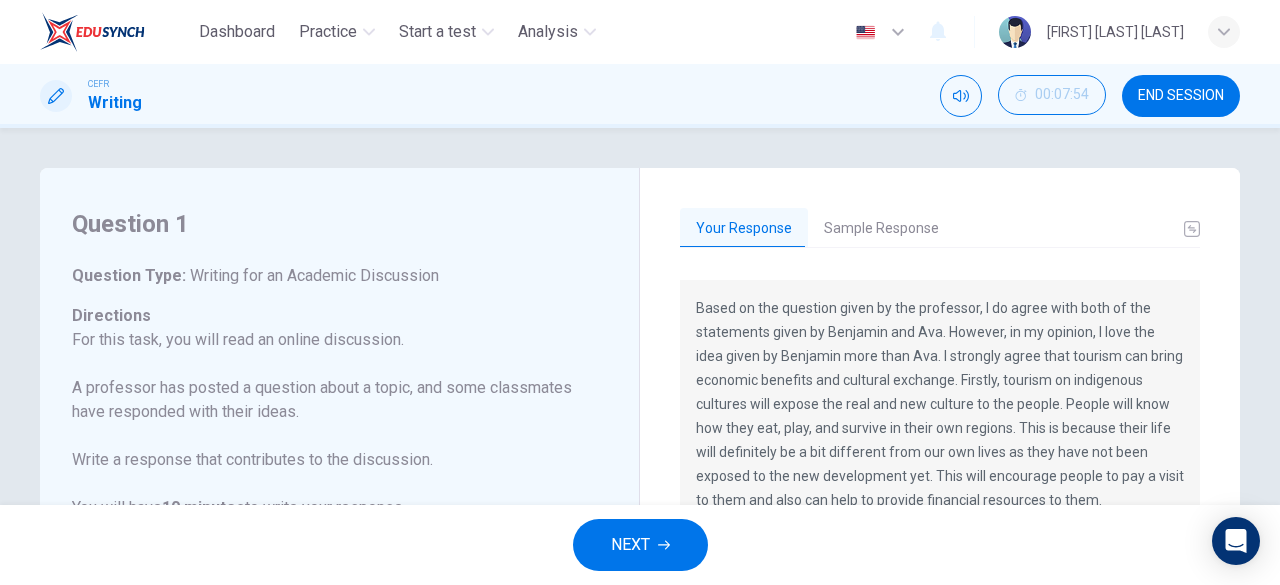 click on "[YOUR] [RESPONSE] [SAMPLE] [RESPONSE]" at bounding box center (940, 228) 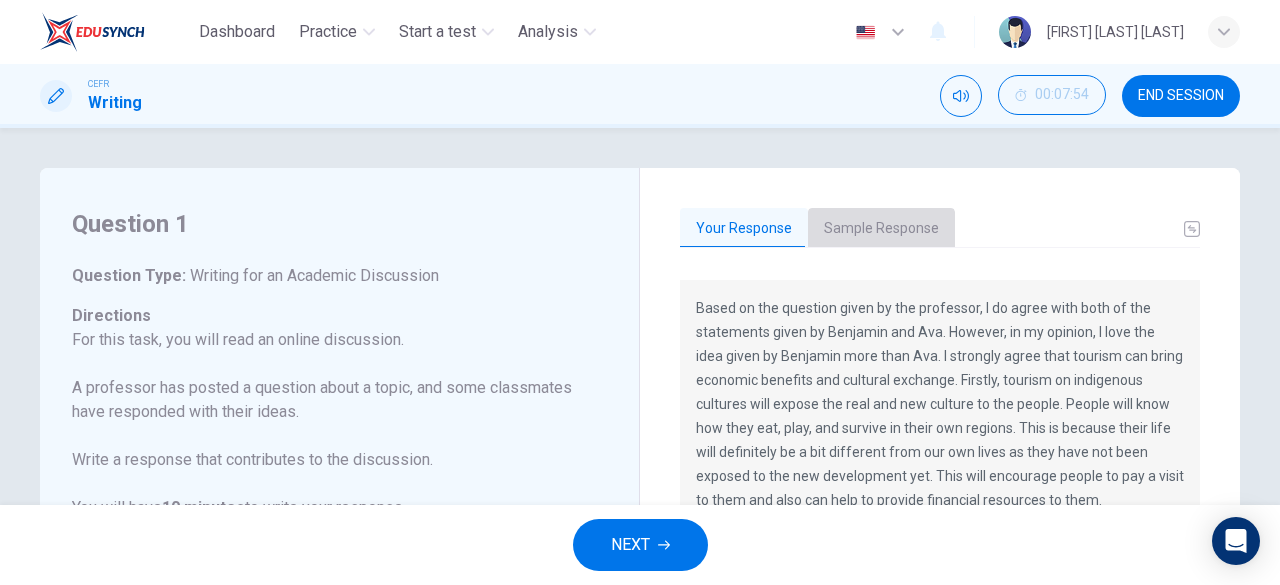 click on "Sample Response" at bounding box center [881, 229] 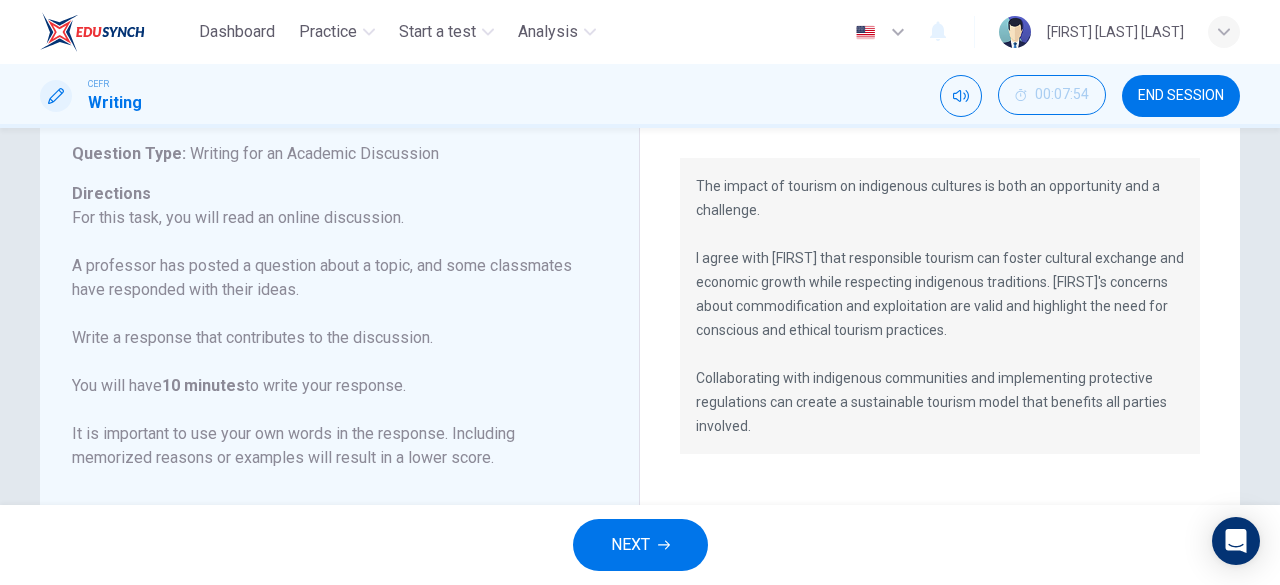 scroll, scrollTop: 128, scrollLeft: 0, axis: vertical 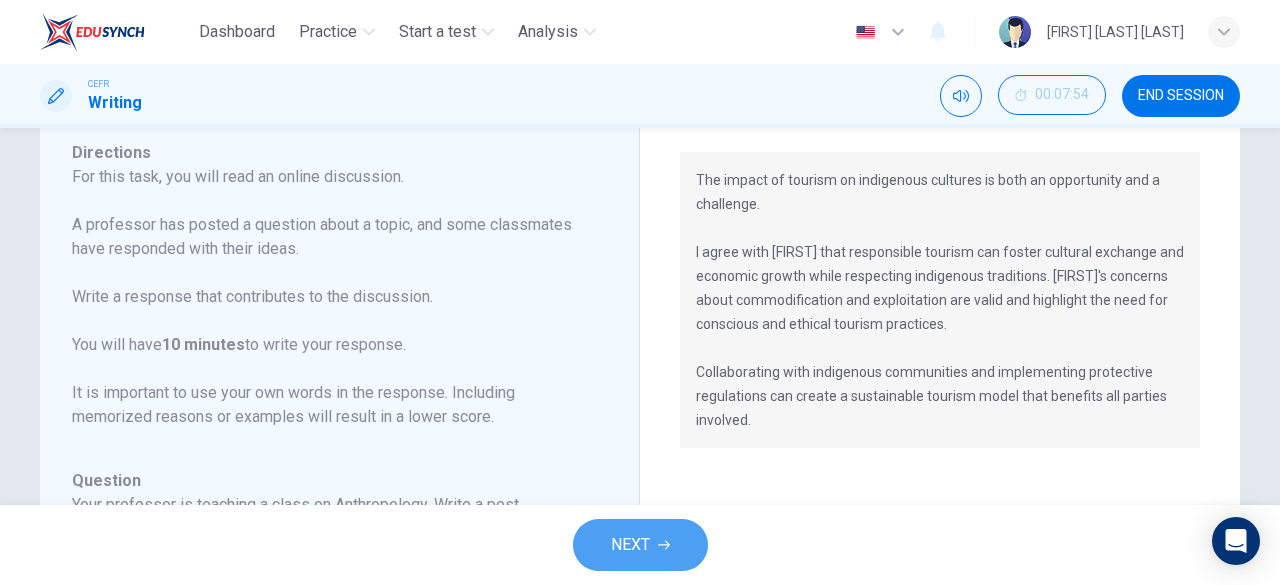 click on "NEXT" at bounding box center [630, 545] 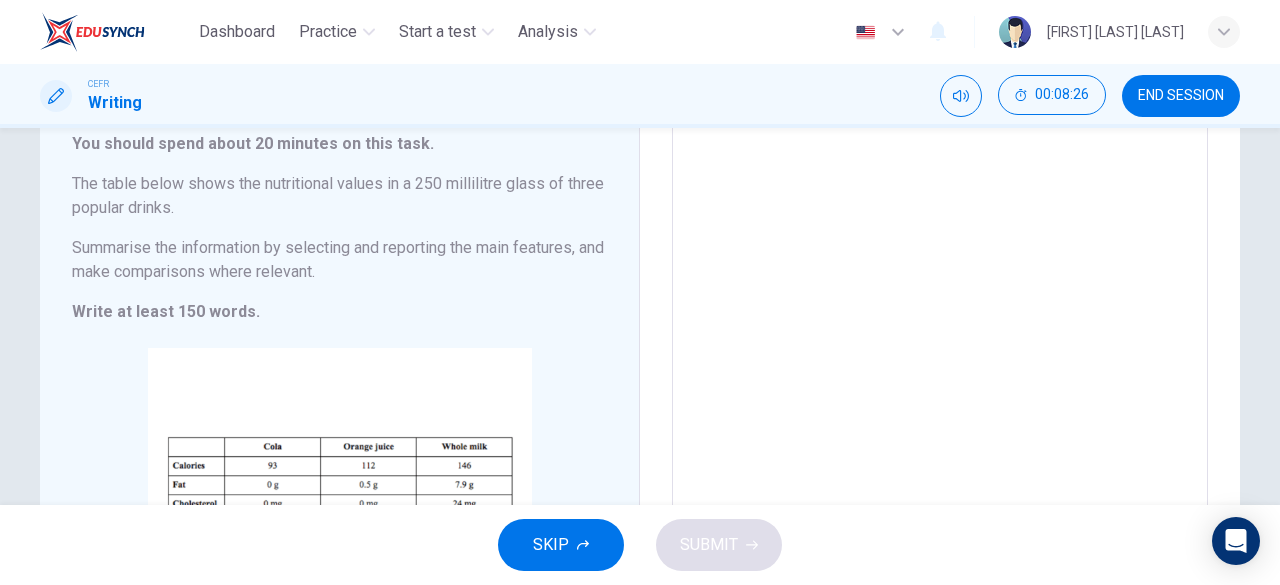 scroll, scrollTop: 134, scrollLeft: 0, axis: vertical 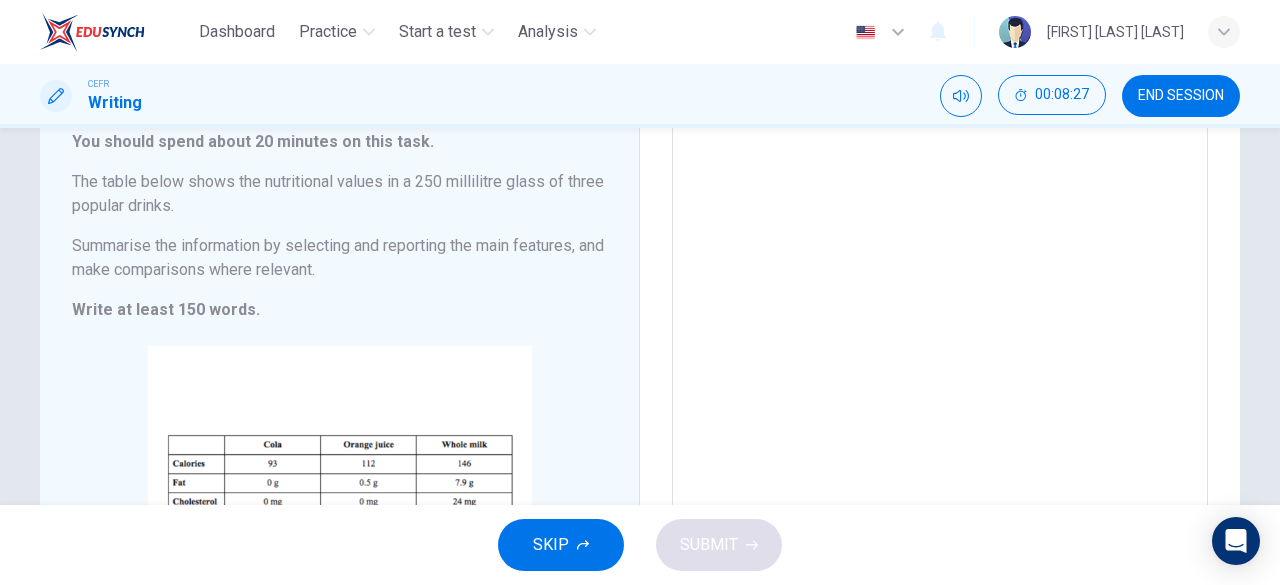 click on "You should spend about 20 minutes on this task. The table below shows the nutritional values in a 250 millilitre glass of three popular drinks. Summarise the information by selecting and reporting the main features, and make comparisons where relevant. Write at least 150 words." at bounding box center [339, 226] 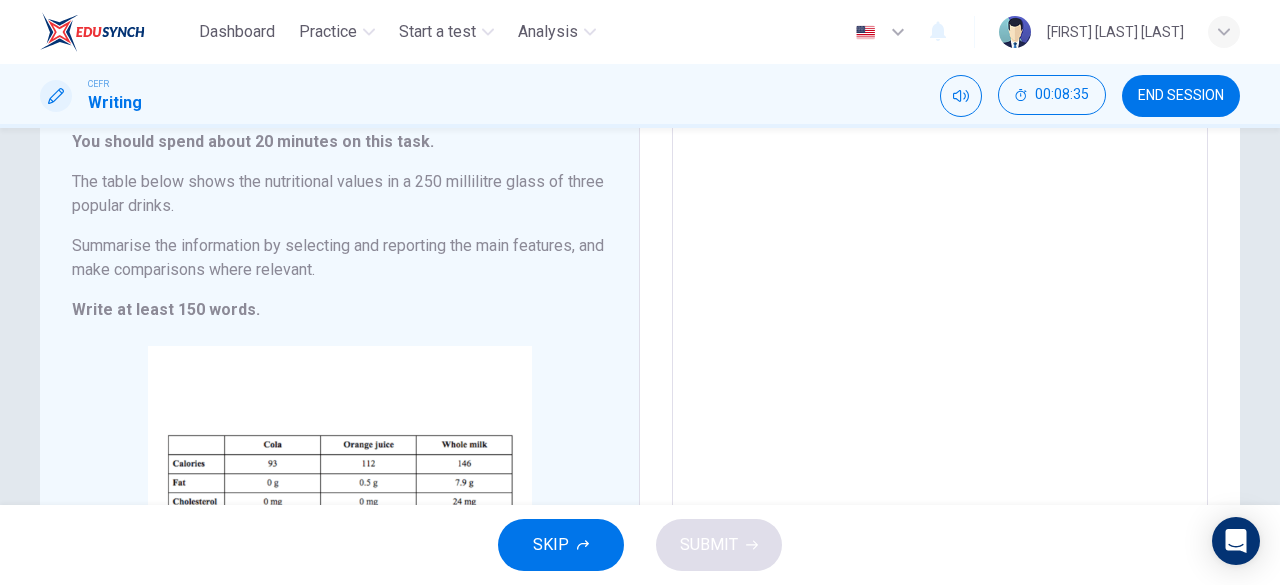 scroll, scrollTop: 0, scrollLeft: 0, axis: both 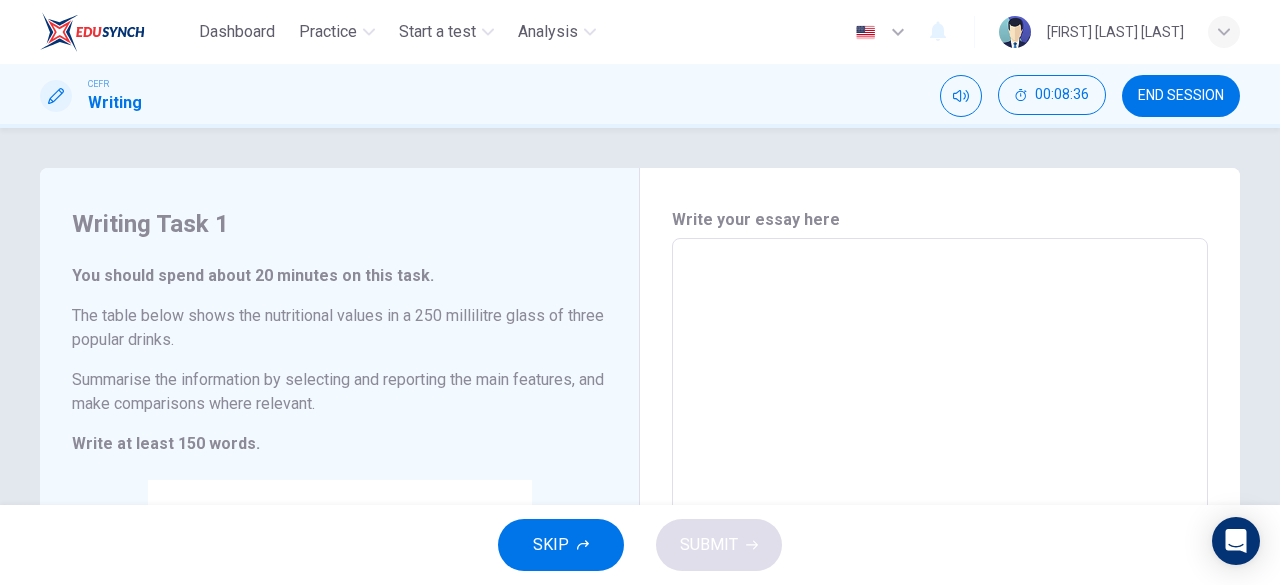 click at bounding box center [940, 534] 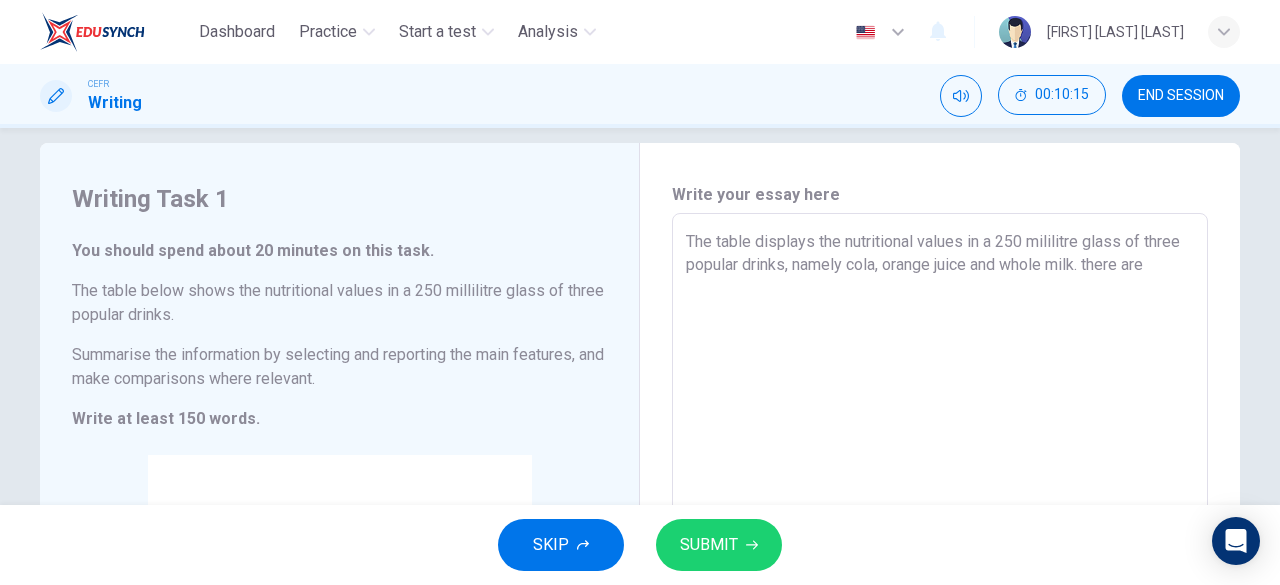 scroll, scrollTop: 0, scrollLeft: 0, axis: both 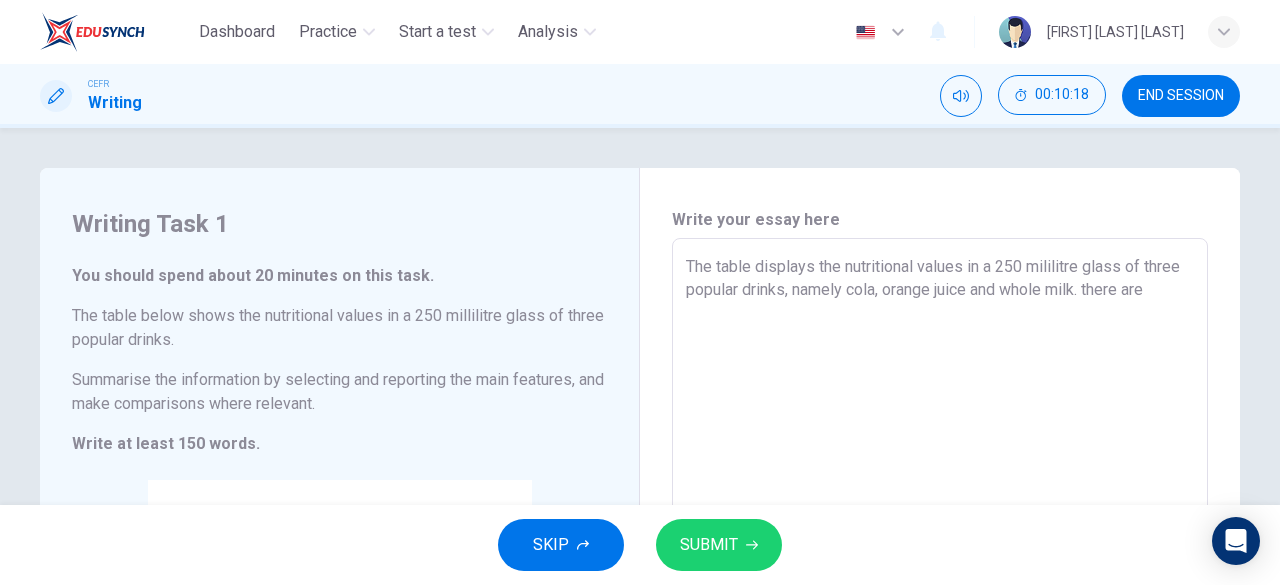 click on "The table displays the nutritional values in a 250 mililitre glass of three popular drinks, namely cola, orange juice and whole milk. there are" at bounding box center (940, 534) 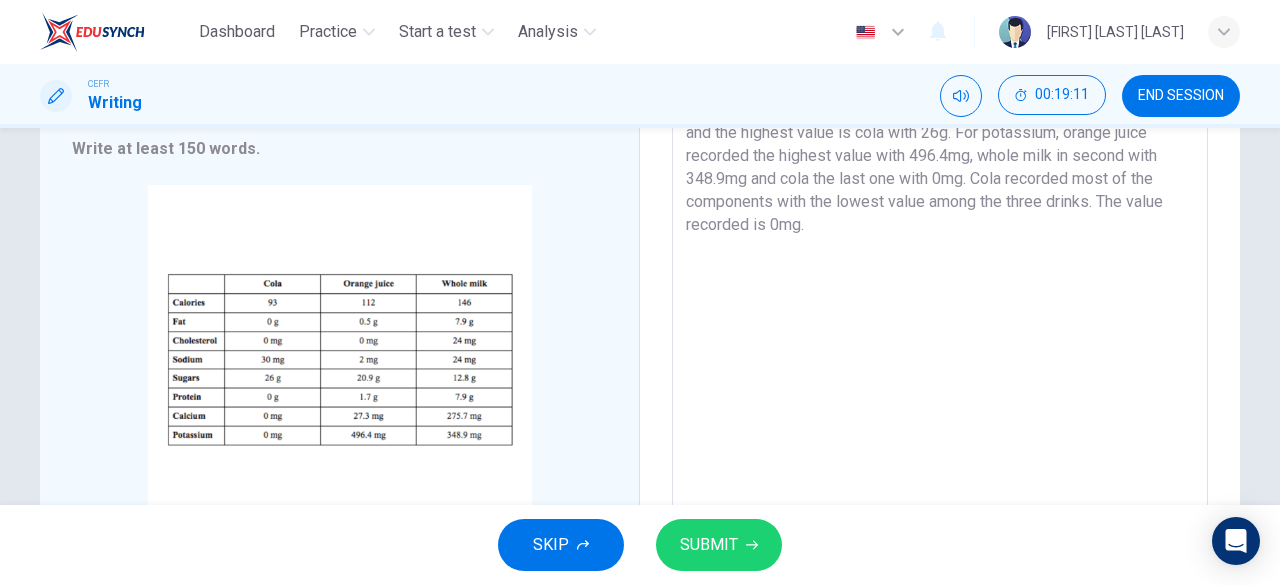 scroll, scrollTop: 282, scrollLeft: 0, axis: vertical 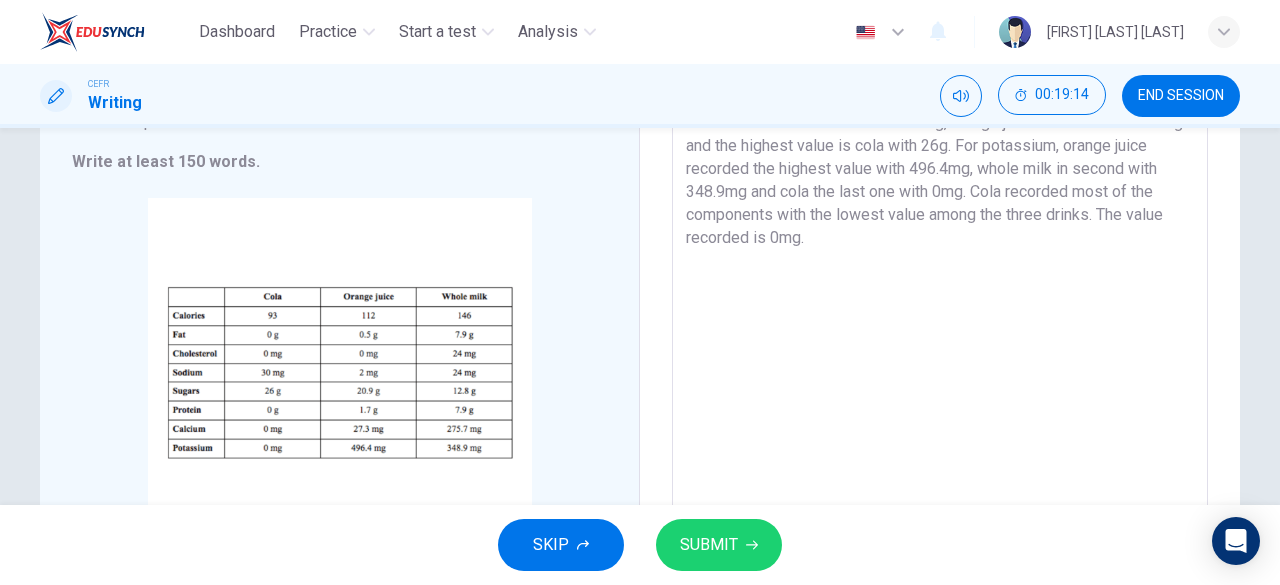 click on "The table displays the nutritional values in a 250 mililitre glass of three popular drinks, namely cola, orange juice and whole milk. There are eight components analysed, namely calories, fat, cholesterol, sodium, sugars, protein, calcium and potassium. For cholesterol, whole milk recorded the highest value with 24mg, while orange juice and cola recorded the same and lowest value with 0mg. Nevertheless, for sugars, whole milk recorded the lowest value with 12.8g, orange juice in second with 20.9g and the highest value is cola with 26g. For potassium, orange juice recorded the highest value with 496.4mg, whole milk in second with 348.9mg and cola the last one with 0mg. Cola recorded most of the components with the lowest value among the three drinks. The value recorded is 0mg." at bounding box center [940, 252] 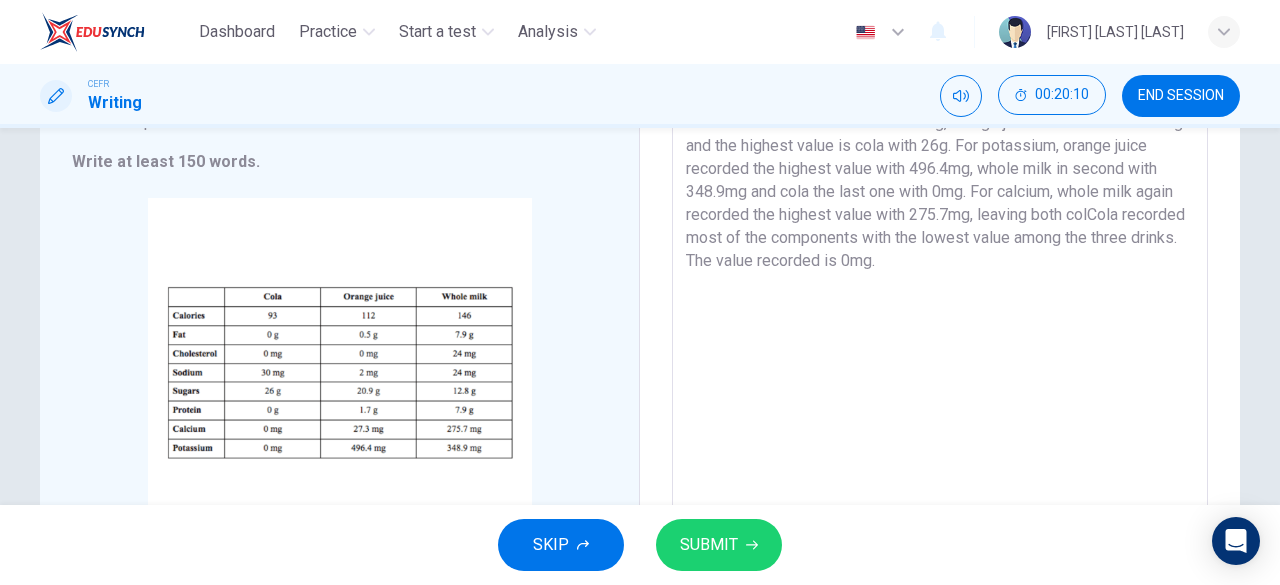 click on "The table displays the nutritional values in a 250 mililitre glass of three popular drinks, namely cola, orange juice and whole milk. There are eight components analysed, namely calories, fat, cholesterol, sodium, sugars, protein, calcium and potassium. For cholesterol, whole milk recorded the highest value with 24mg, while orange juice and cola recorded the same and lowest value with 0mg. Nevertheless, for sugars, whole milk recorded the lowest value with 12.8g, orange juice in second with 20.9g and the highest value is cola with 26g. For potassium, orange juice recorded the highest value with 496.4mg, whole milk in second with 348.9mg and cola the last one with 0mg. For calcium, whole milk again recorded the highest value with 275.7mg, leaving both colCola recorded most of the components with the lowest value among the three drinks. The value recorded is 0mg." at bounding box center [940, 252] 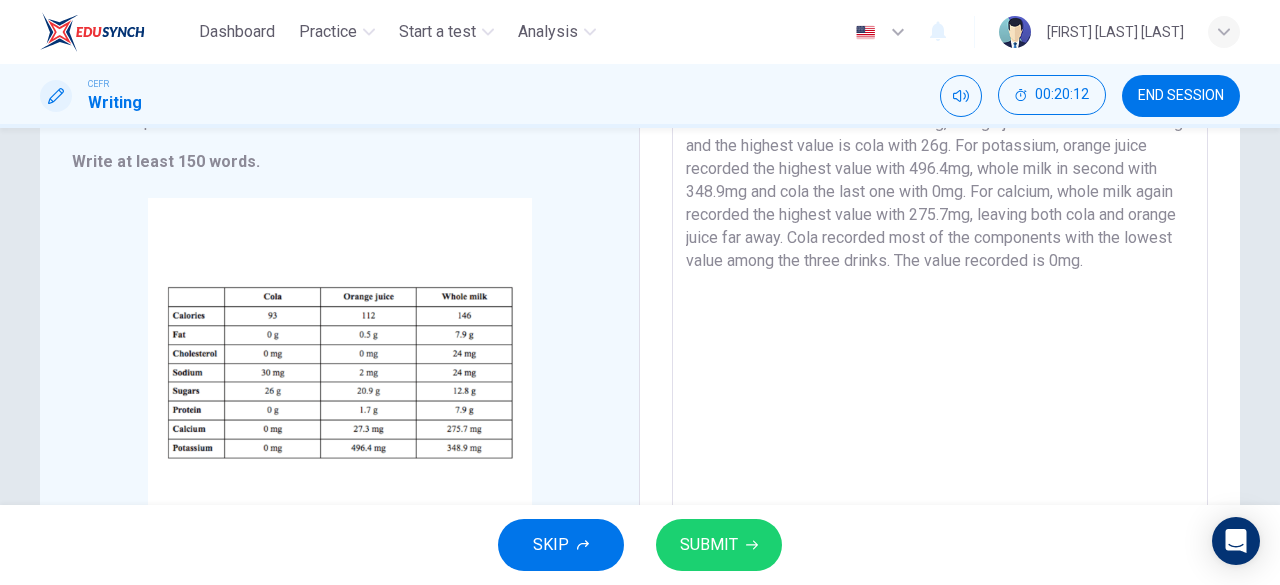 click on "The table displays the nutritional values in a 250 mililitre glass of three popular drinks, namely cola, orange juice and whole milk. There are eight components analysed, namely calories, fat, cholesterol, sodium, sugars, protein, calcium and potassium. For cholesterol, whole milk recorded the highest value with 24mg, while orange juice and cola recorded the same and lowest value with 0mg. Nevertheless, for sugars, whole milk recorded the lowest value with 12.8g, orange juice in second with 20.9g and the highest value is cola with 26g. For potassium, orange juice recorded the highest value with 496.4mg, whole milk in second with 348.9mg and cola the last one with 0mg. For calcium, whole milk again recorded the highest value with 275.7mg, leaving both cola and orange juice far away. Cola recorded most of the components with the lowest value among the three drinks. The value recorded is 0mg." at bounding box center (940, 252) 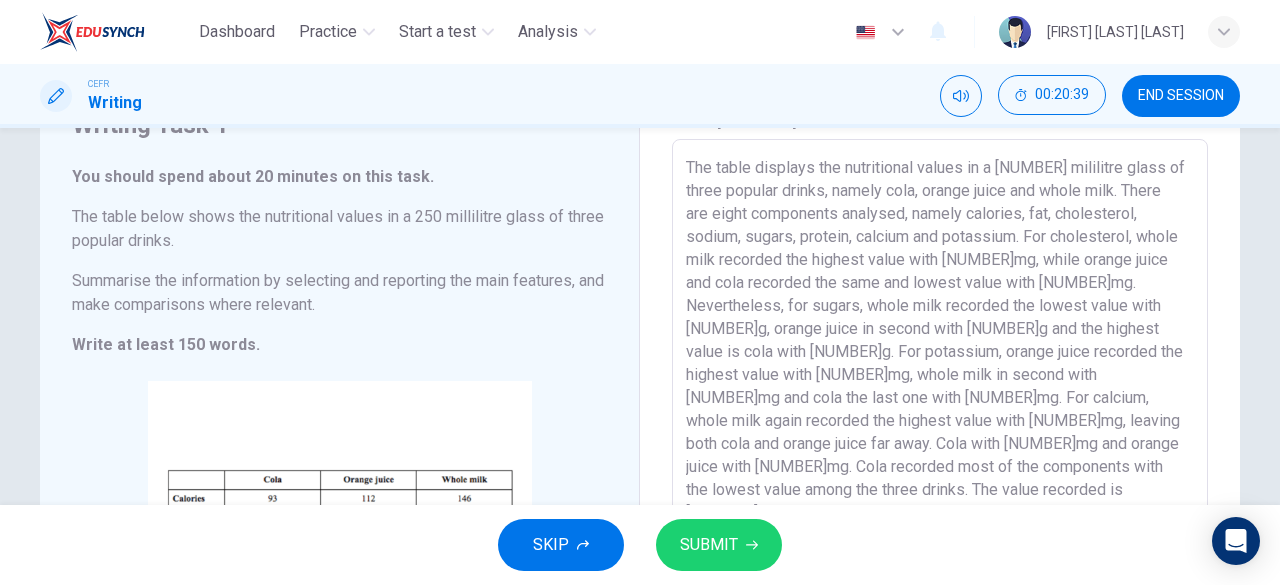 scroll, scrollTop: 117, scrollLeft: 0, axis: vertical 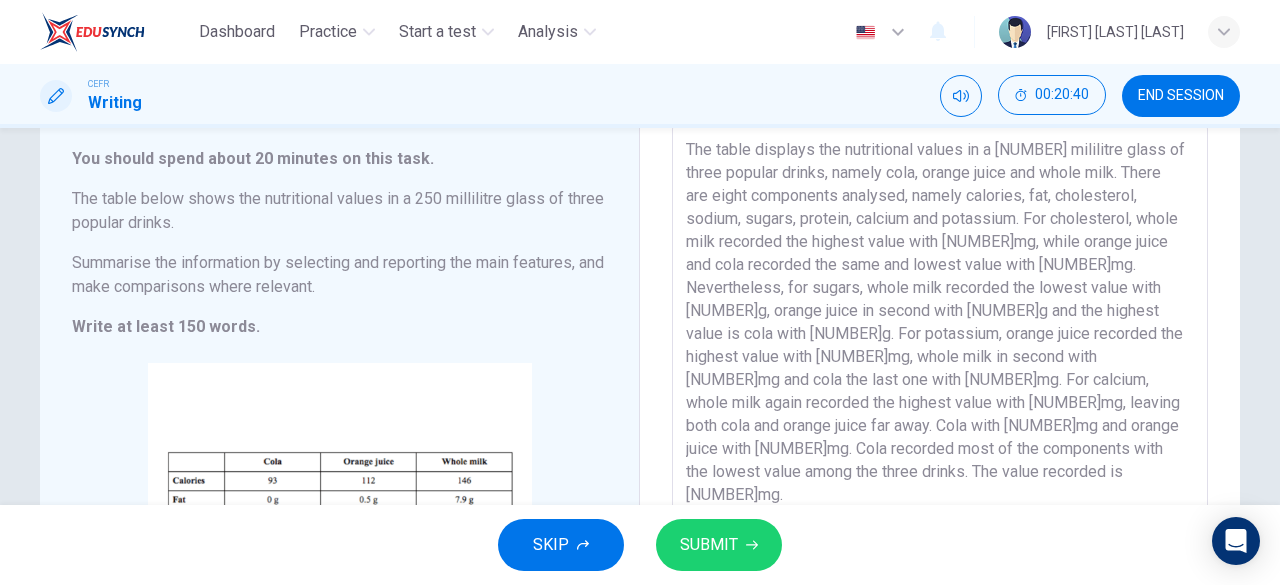 type on "The table displays the nutritional values in a [NUMBER] mililitre glass of three popular drinks, namely cola, orange juice and whole milk. There are eight components analysed, namely calories, fat, cholesterol, sodium, sugars, protein, calcium and potassium. For cholesterol, whole milk recorded the highest value with [NUMBER]mg, while orange juice and cola recorded the same and lowest value with [NUMBER]mg. Nevertheless, for sugars, whole milk recorded the lowest value with [NUMBER]g, orange juice in second with [NUMBER]g and the highest value is cola with [NUMBER]g. For potassium, orange juice recorded the highest value with [NUMBER]mg, whole milk in second with [NUMBER]mg and cola the last one with [NUMBER]mg. For calcium, whole milk again recorded the highest value with [NUMBER]mg, leaving both cola and orange juice far away. Cola with [NUMBER]mg and orange juice with [NUMBER]mg. Cola recorded most of the components with the lowest value among the three drinks. The value recorded is [NUMBER]mg." 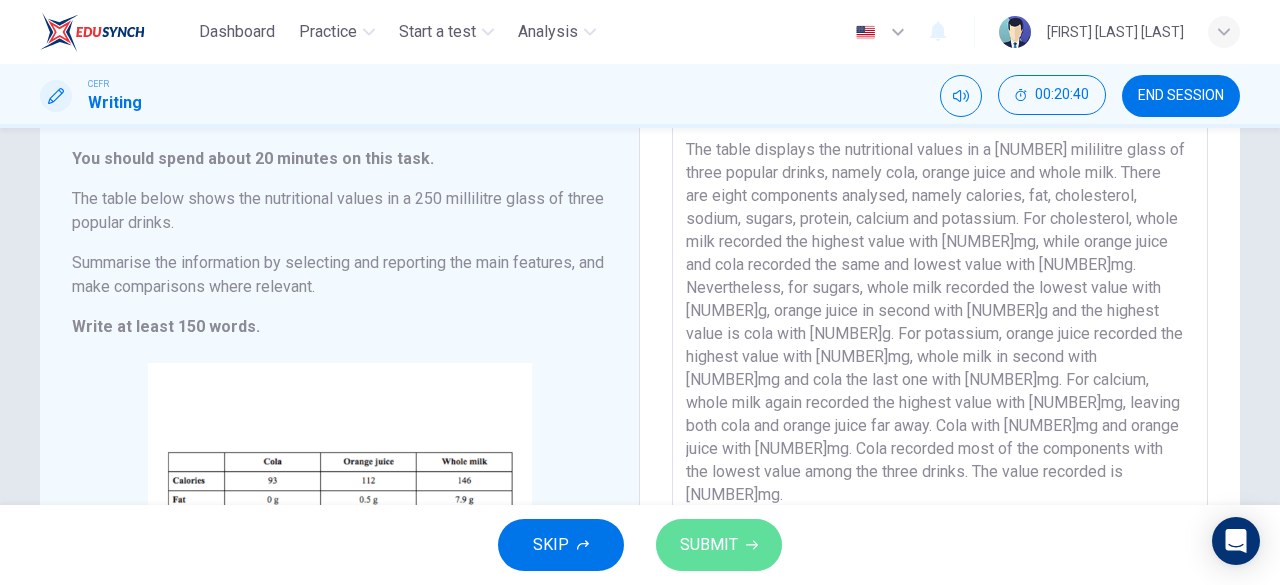 click on "SUBMIT" at bounding box center [719, 545] 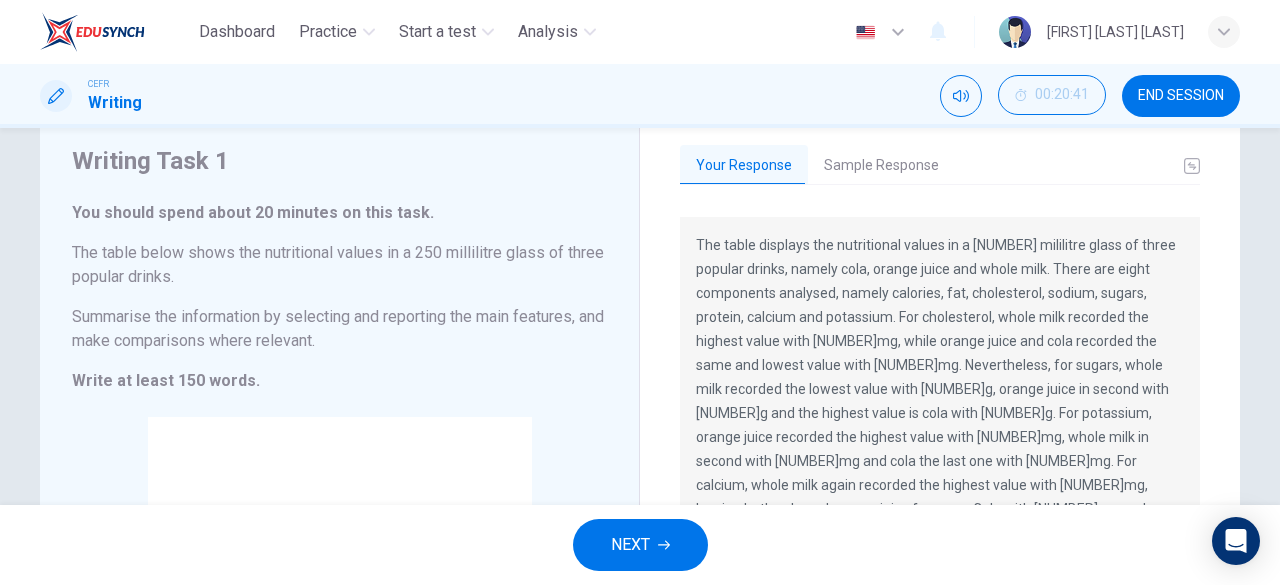 scroll, scrollTop: 0, scrollLeft: 0, axis: both 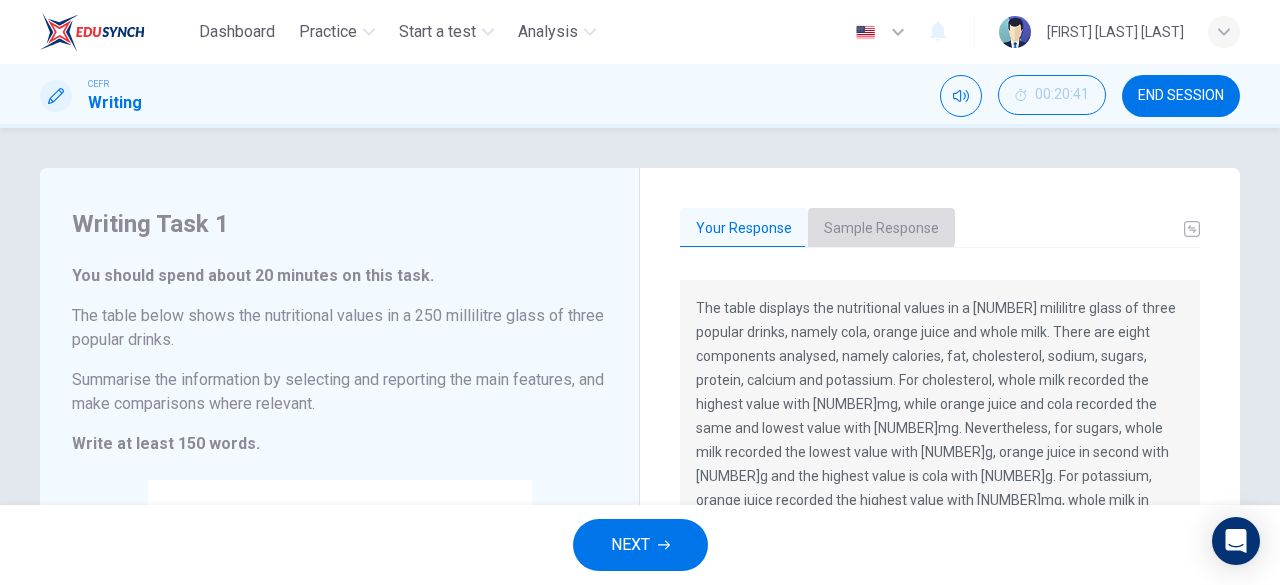 click on "Sample Response" at bounding box center [881, 229] 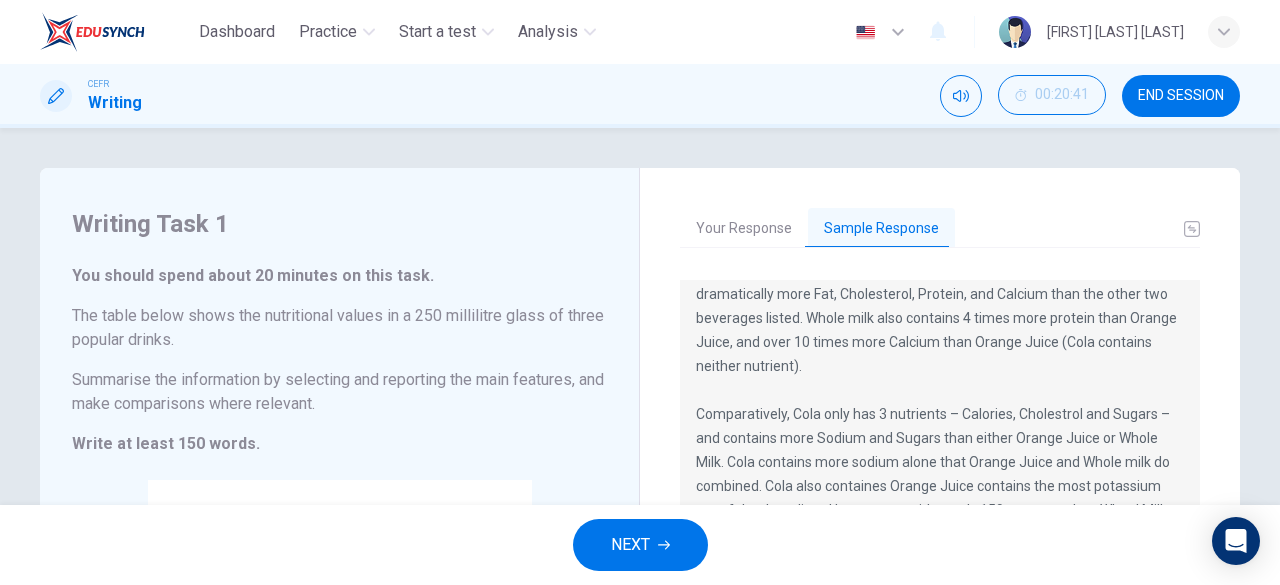 scroll, scrollTop: 144, scrollLeft: 0, axis: vertical 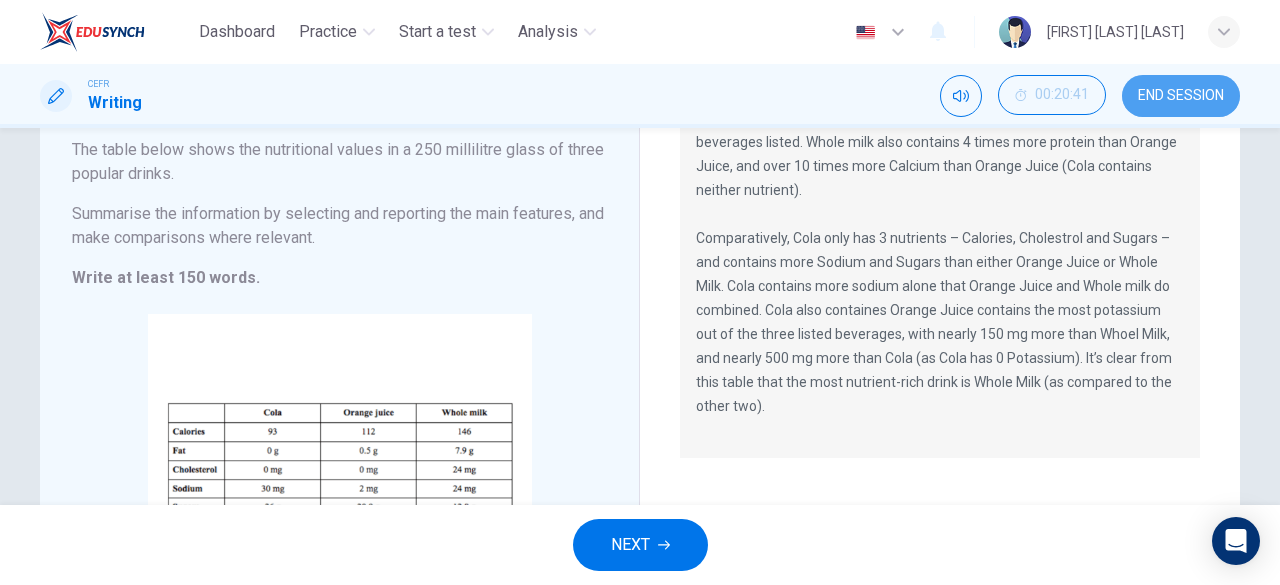 click on "END SESSION" at bounding box center (1181, 96) 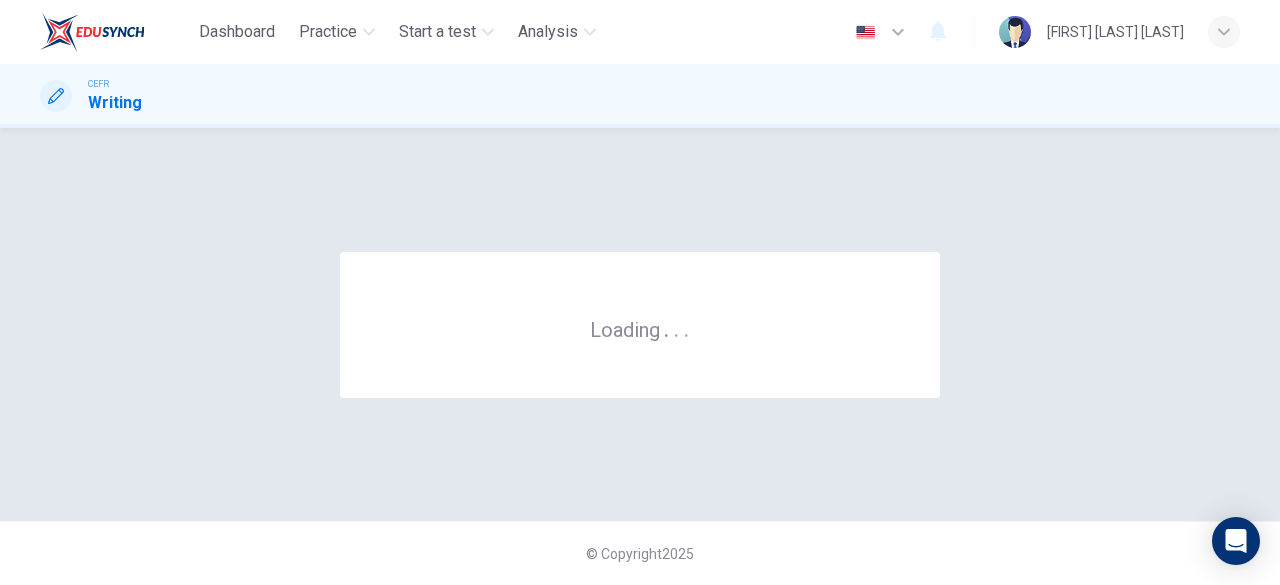 scroll, scrollTop: 0, scrollLeft: 0, axis: both 